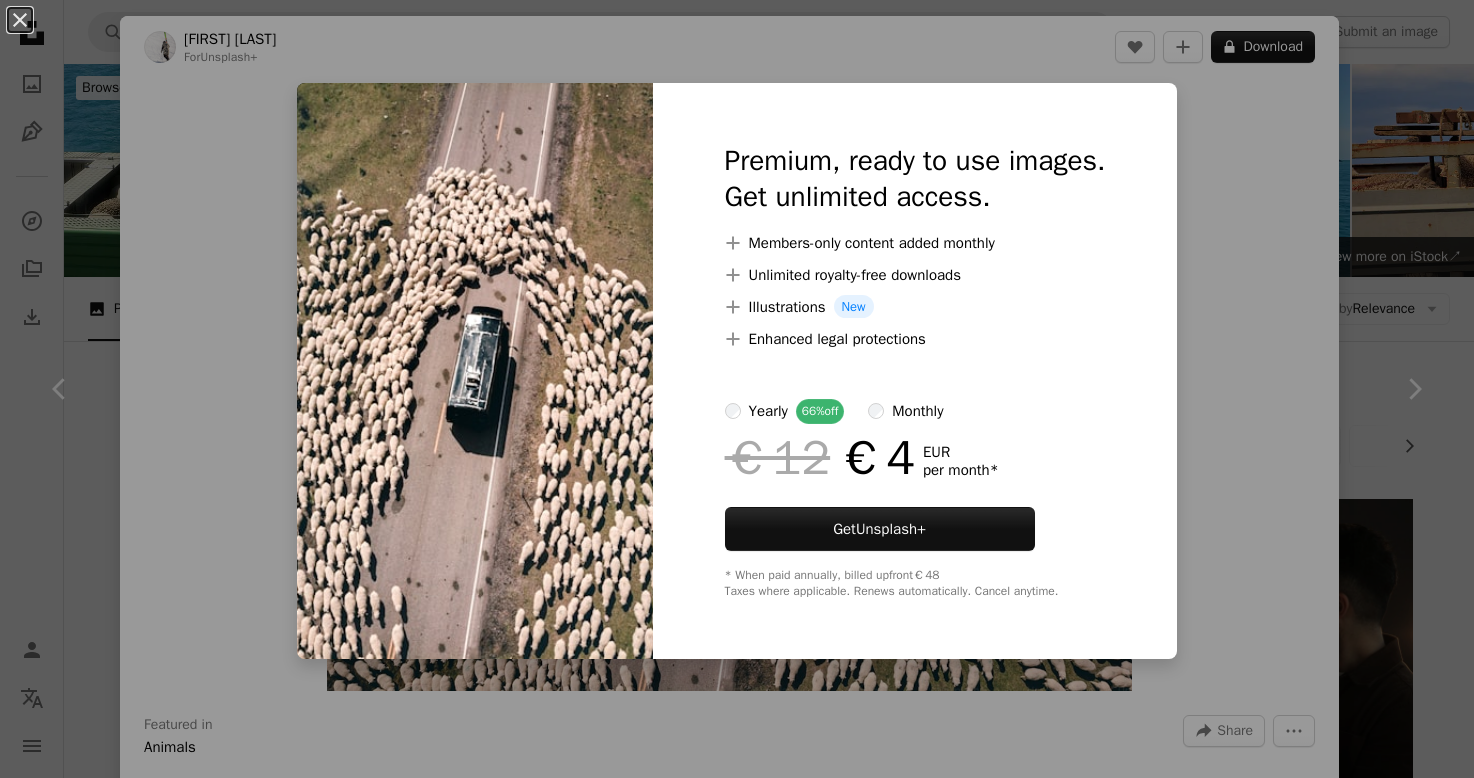 scroll, scrollTop: 1500, scrollLeft: 0, axis: vertical 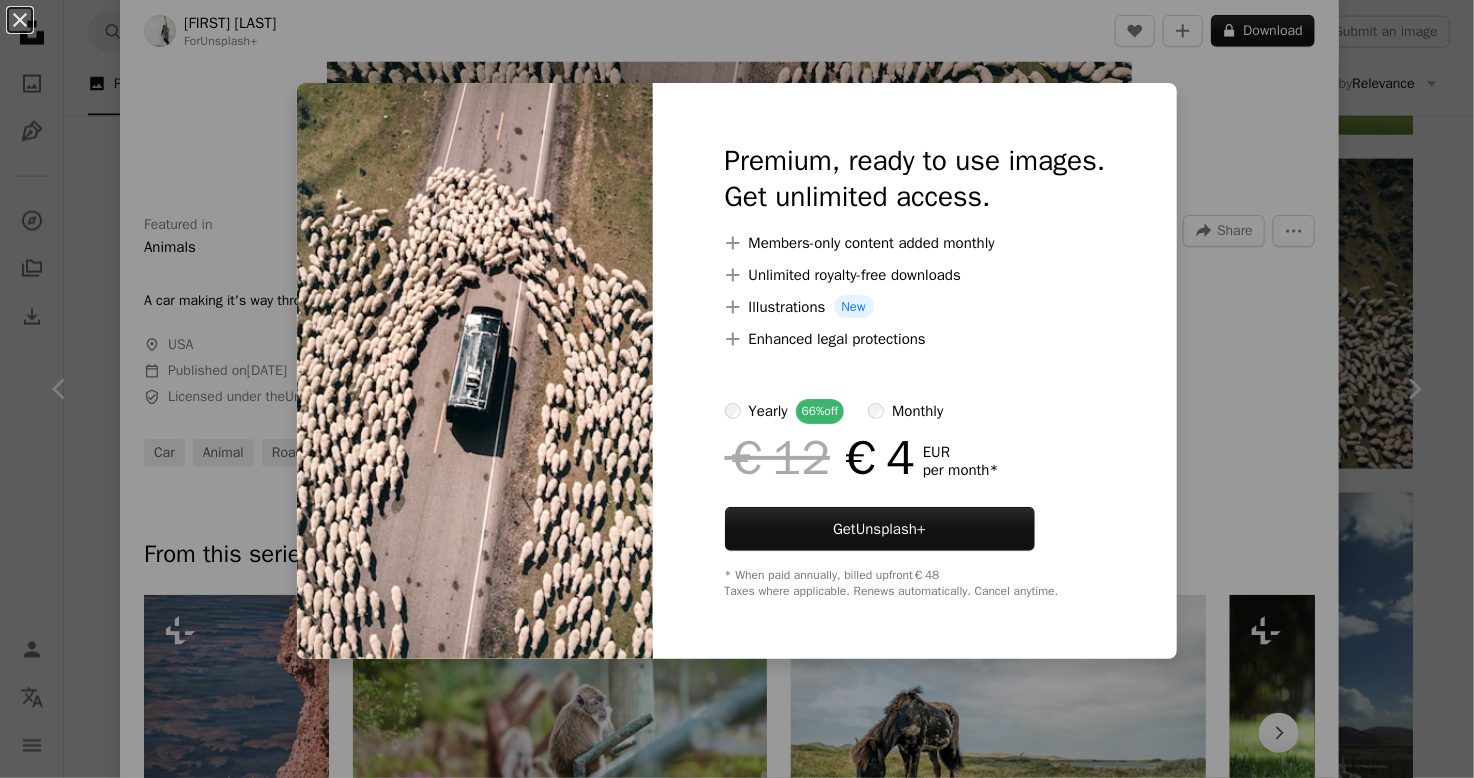 click on "An X shape Premium, ready to use images. Get unlimited access. A plus sign Members-only content added monthly A plus sign Unlimited royalty-free downloads A plus sign Illustrations  New A plus sign Enhanced legal protections yearly 66%  off monthly €12   €4 EUR per month * Get  Unsplash+ * When paid annually, billed upfront  €48 Taxes where applicable. Renews automatically. Cancel anytime." at bounding box center (737, 389) 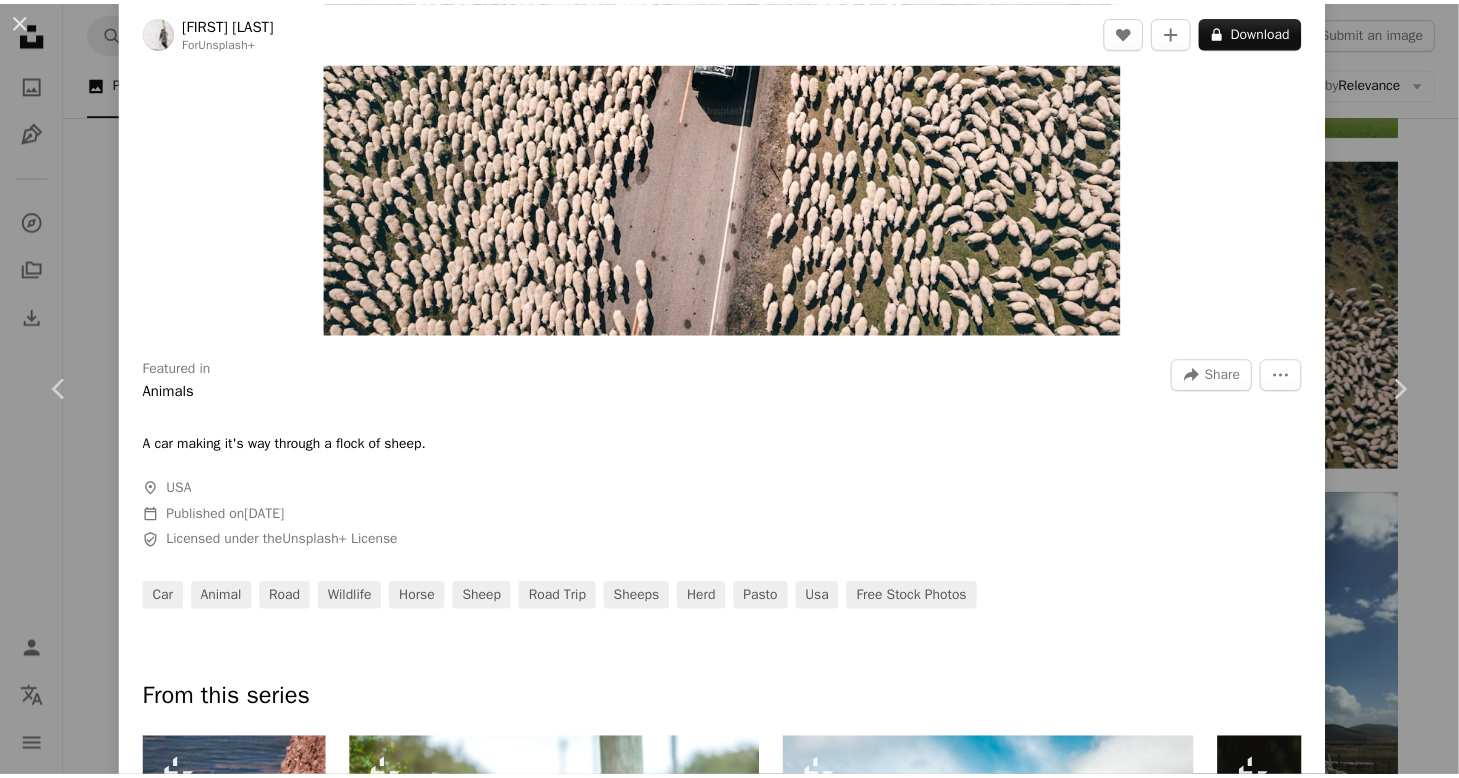 scroll, scrollTop: 100, scrollLeft: 0, axis: vertical 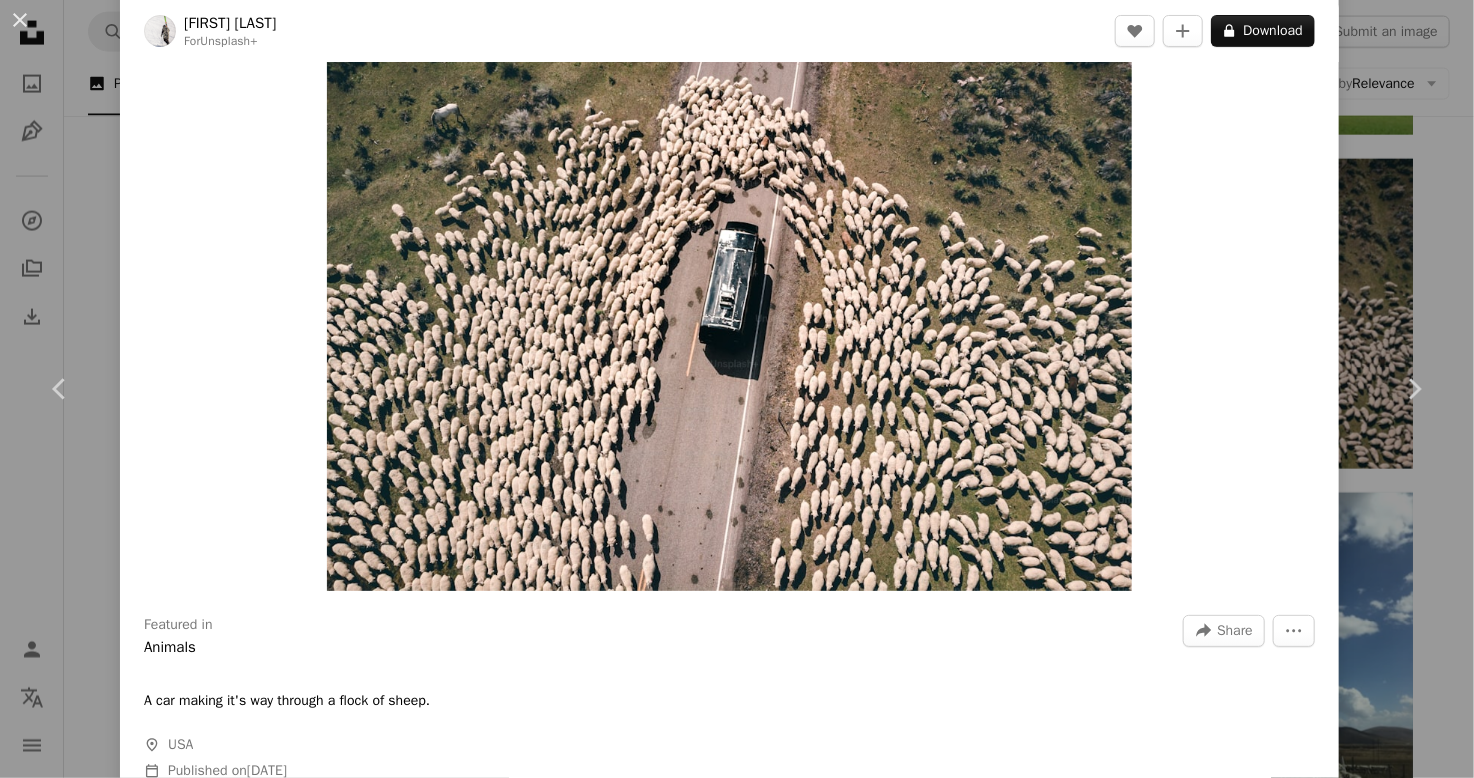 click on "An X shape Chevron left Chevron right [FIRST] [LAST] For Unsplash+ A heart A plus sign A lock Download Zoom in Featured in Animals A forward-right arrow Share More Actions A car making it's way through a flock of sheep. A map marker [COUNTRY] Calendar outlined Published on November 1, 2022 Safety Licensed under the Unsplash+ License car animal road wildlife horse sheep road trip sheeps herd pasto [COUNTRY] Free stock photos From this series Chevron right Plus sign for Unsplash+ Plus sign for Unsplash+ Plus sign for Unsplash+ Plus sign for Unsplash+ Related images Plus sign for Unsplash+ A heart A plus sign [FIRST] [LAST] For Unsplash+ A lock Download Plus sign for Unsplash+ A heart A plus sign Getty Images For Unsplash+ A lock Download Plus sign for Unsplash+ A heart A plus sign Getty Images For Unsplash+ A lock Download Plus sign for Unsplash+ A heart A plus sign JSB Co. For Unsplash+ A lock Download Plus sign for Unsplash+ A heart A plus sign Getty Images For Unsplash+ A lock Download Plus sign for Unsplash+ A heart A plus sign" at bounding box center [737, 389] 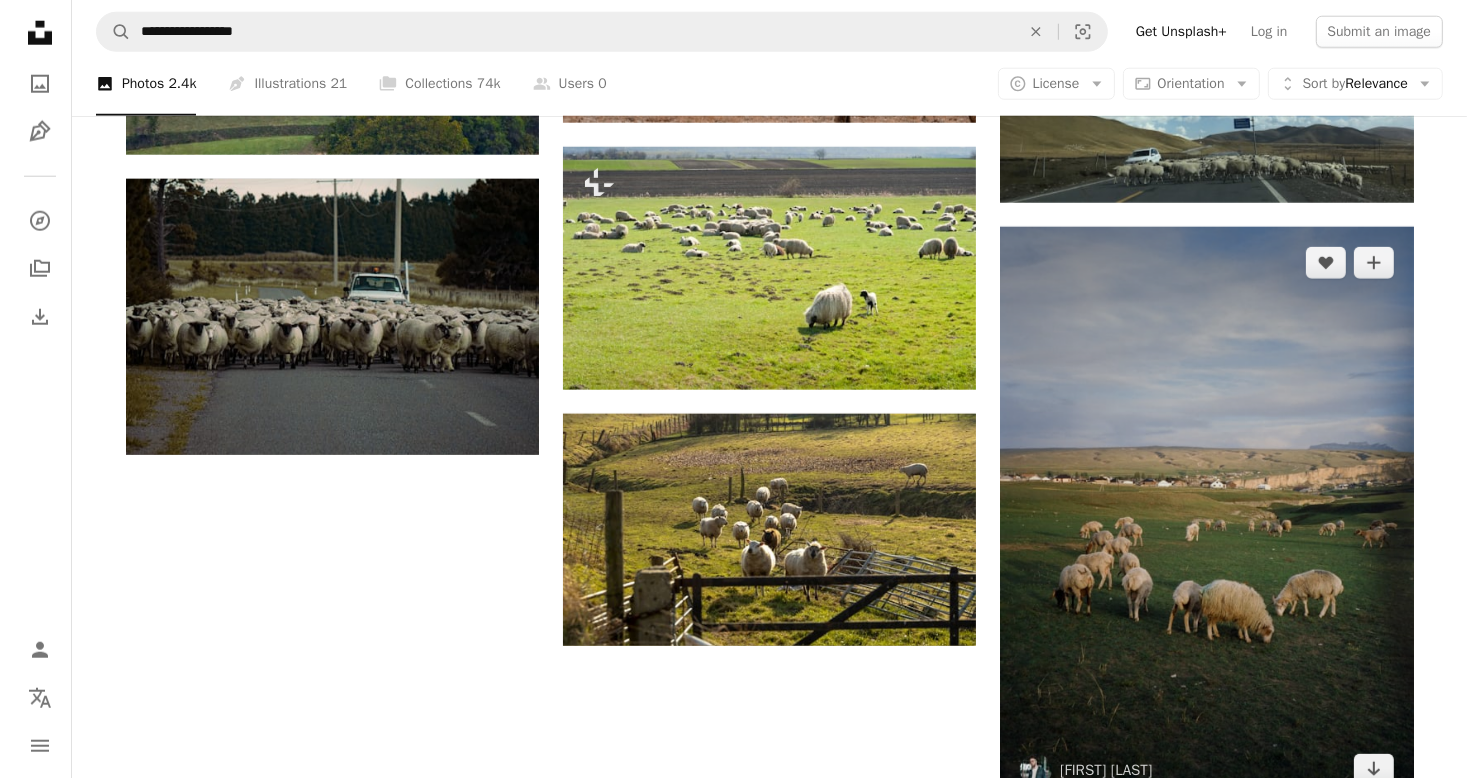 scroll, scrollTop: 2100, scrollLeft: 0, axis: vertical 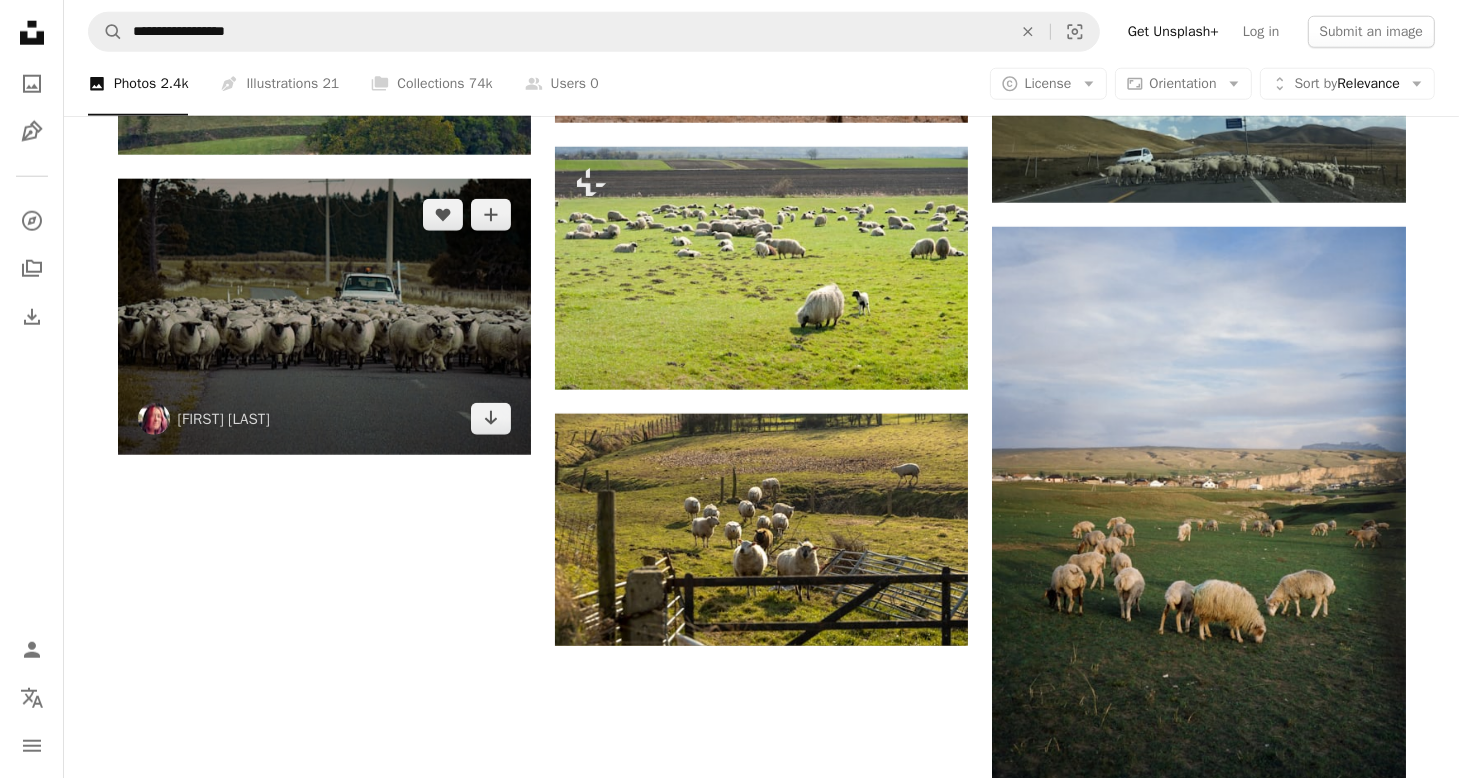 click at bounding box center (324, 317) 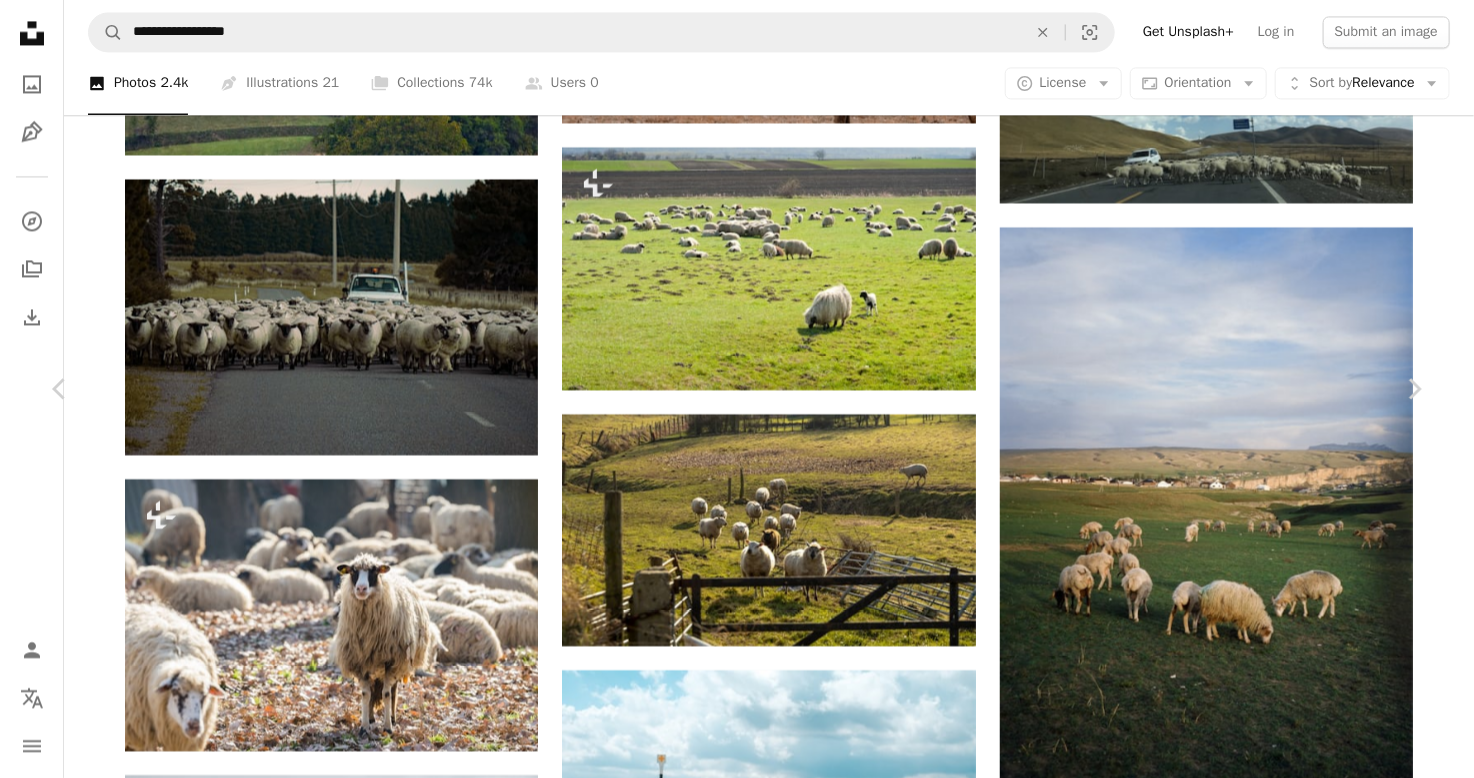 scroll, scrollTop: 9524, scrollLeft: 0, axis: vertical 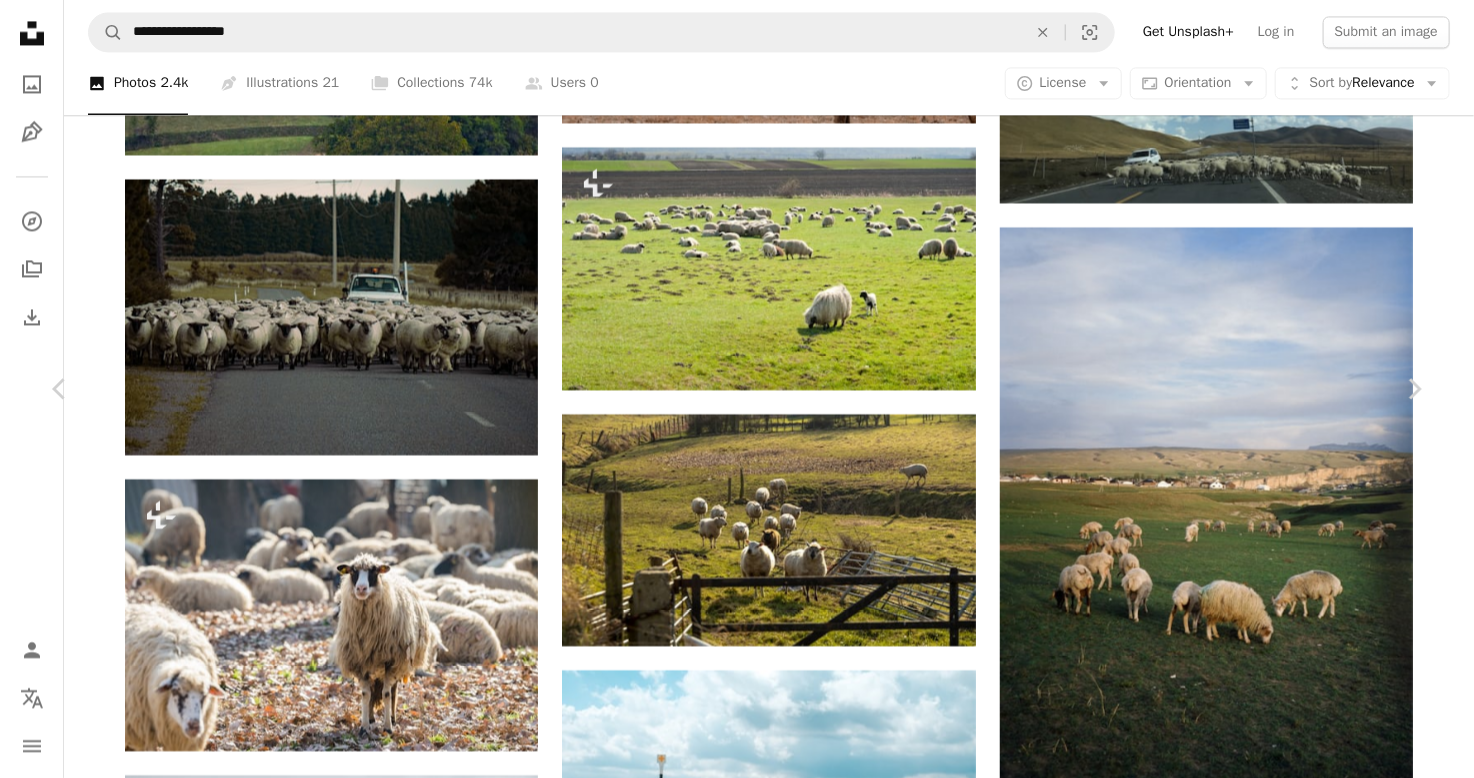 click on "An X shape Chevron left Chevron right [FIRST] [LAST] [LAST] A heart A plus sign Download free Chevron down Zoom in Views 32,448 Downloads 299 A forward-right arrow Share Info icon Info More Actions Went on holiday, got road blocked by sheep, pretty normal here in NZ A map marker Lake Coleman, Texas, USA Calendar outlined Published on April 25, 2023 Camera Panasonic, DMC-G7 Safety Free to use under the Unsplash License animal farm sheep wild wool nature photography flock of sheep sheep farm animal photography sheep flock car usa vehicle chair outdoors texas mammal livestock flock herd Free stock photos Browse premium related images on iStock | Save 20% with code UNSPLASH20 View more on iStock ↗ Related images A heart A plus sign [FIRST] [LAST] Arrow pointing down A heart A plus sign [FIRST] [LAST] Available for hire A checkmark inside of a circle Arrow pointing down A heart A plus sign [FIRST] [LAST] Available for hire A checkmark inside of a circle Arrow pointing down Plus sign for Unsplash+ A heart For" at bounding box center [737, 5034] 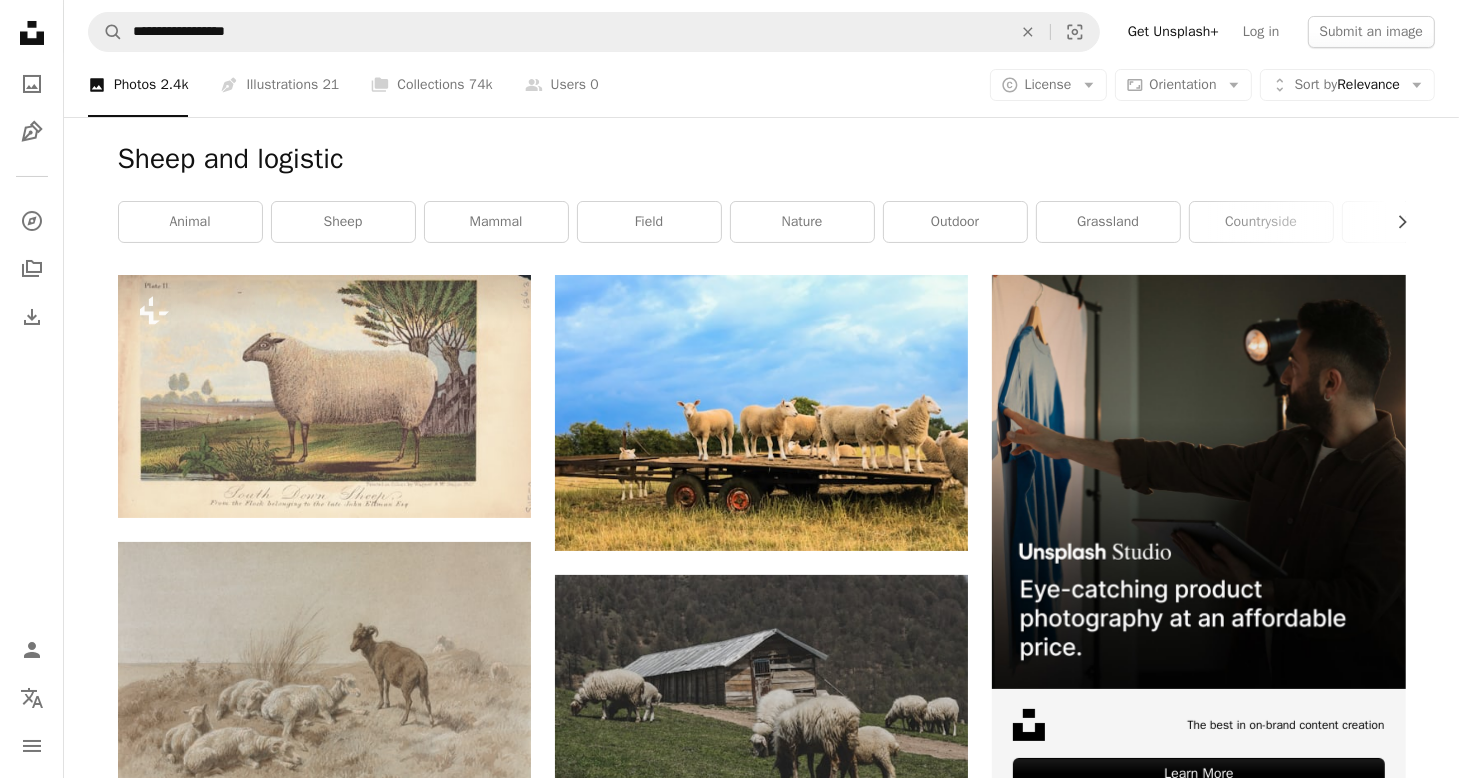 scroll, scrollTop: 0, scrollLeft: 0, axis: both 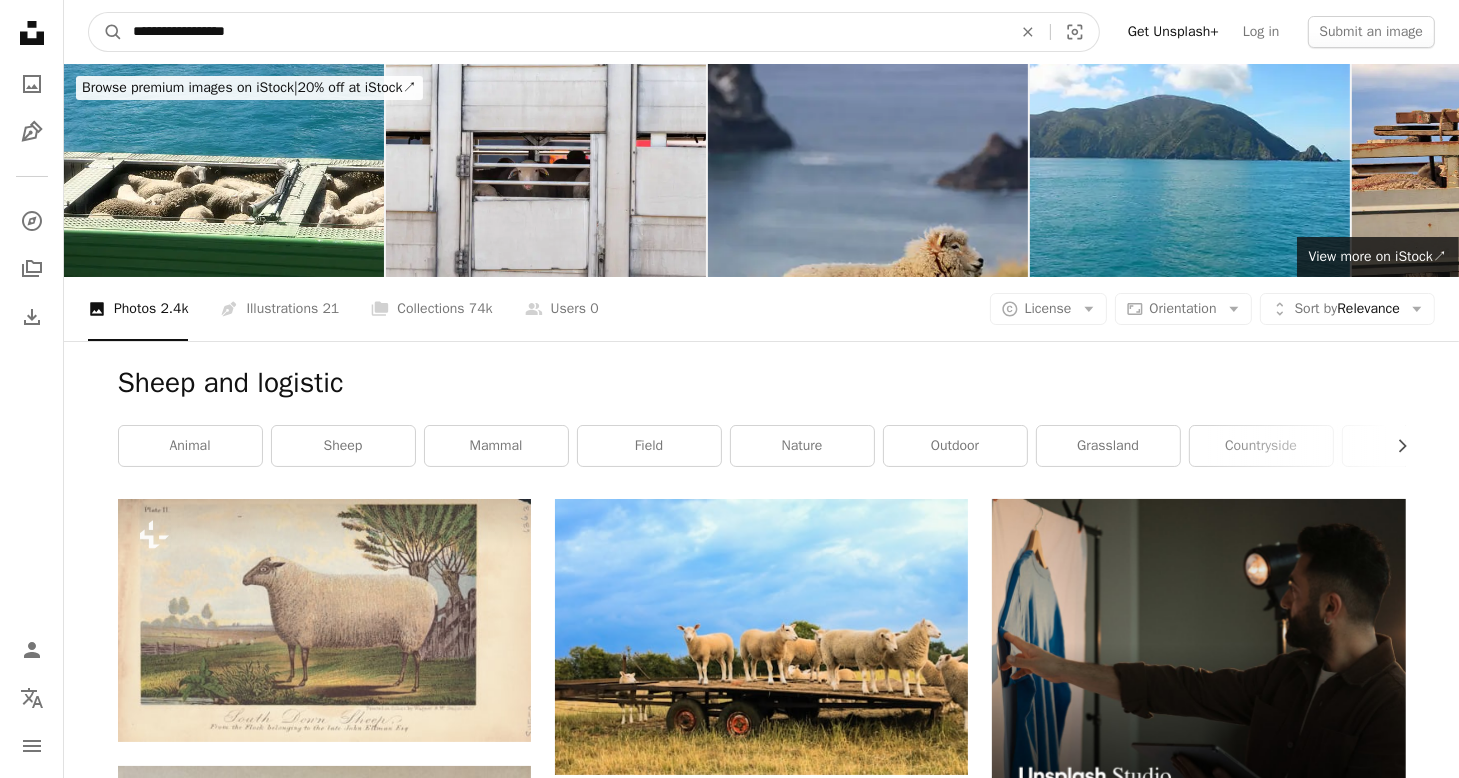 drag, startPoint x: 324, startPoint y: 37, endPoint x: 253, endPoint y: 22, distance: 72.56721 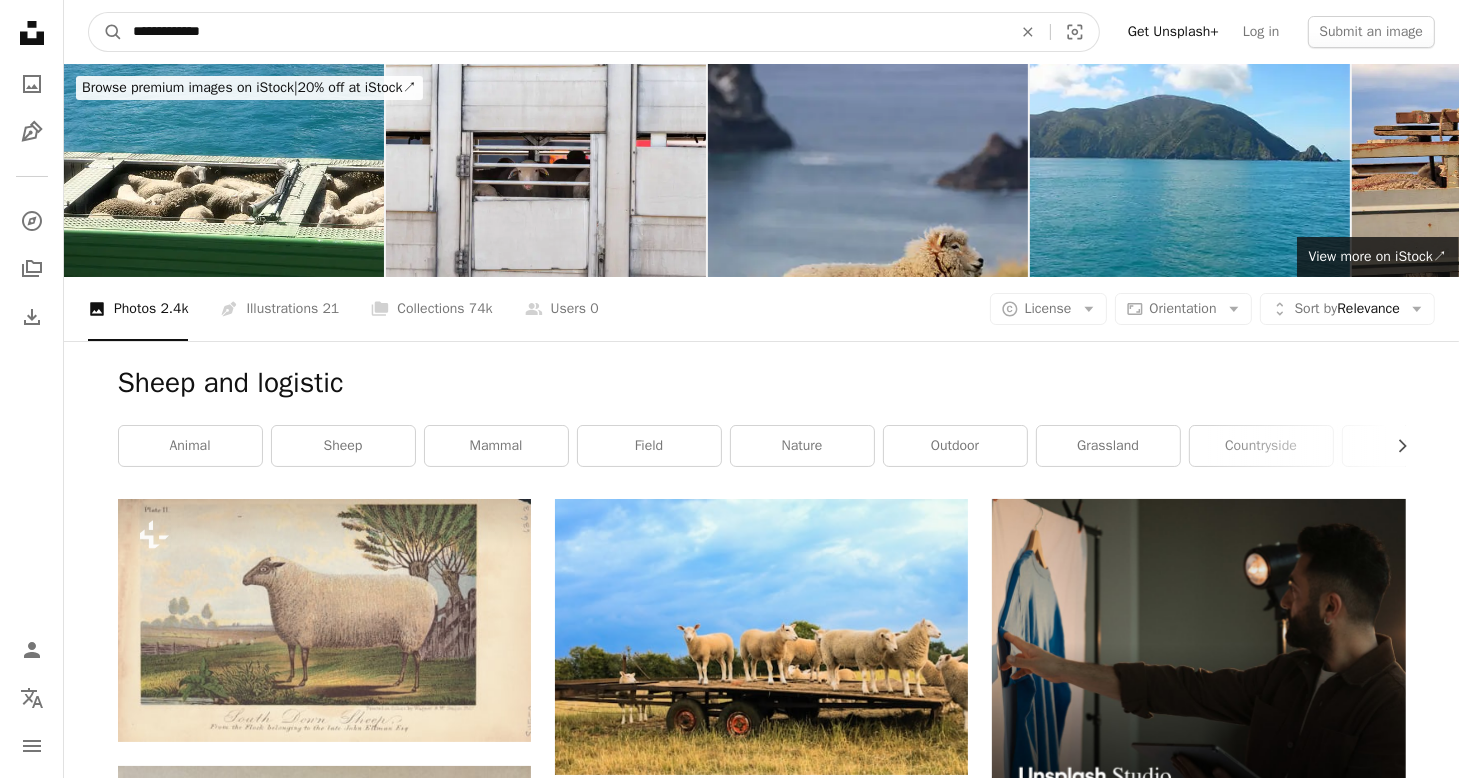 type on "**********" 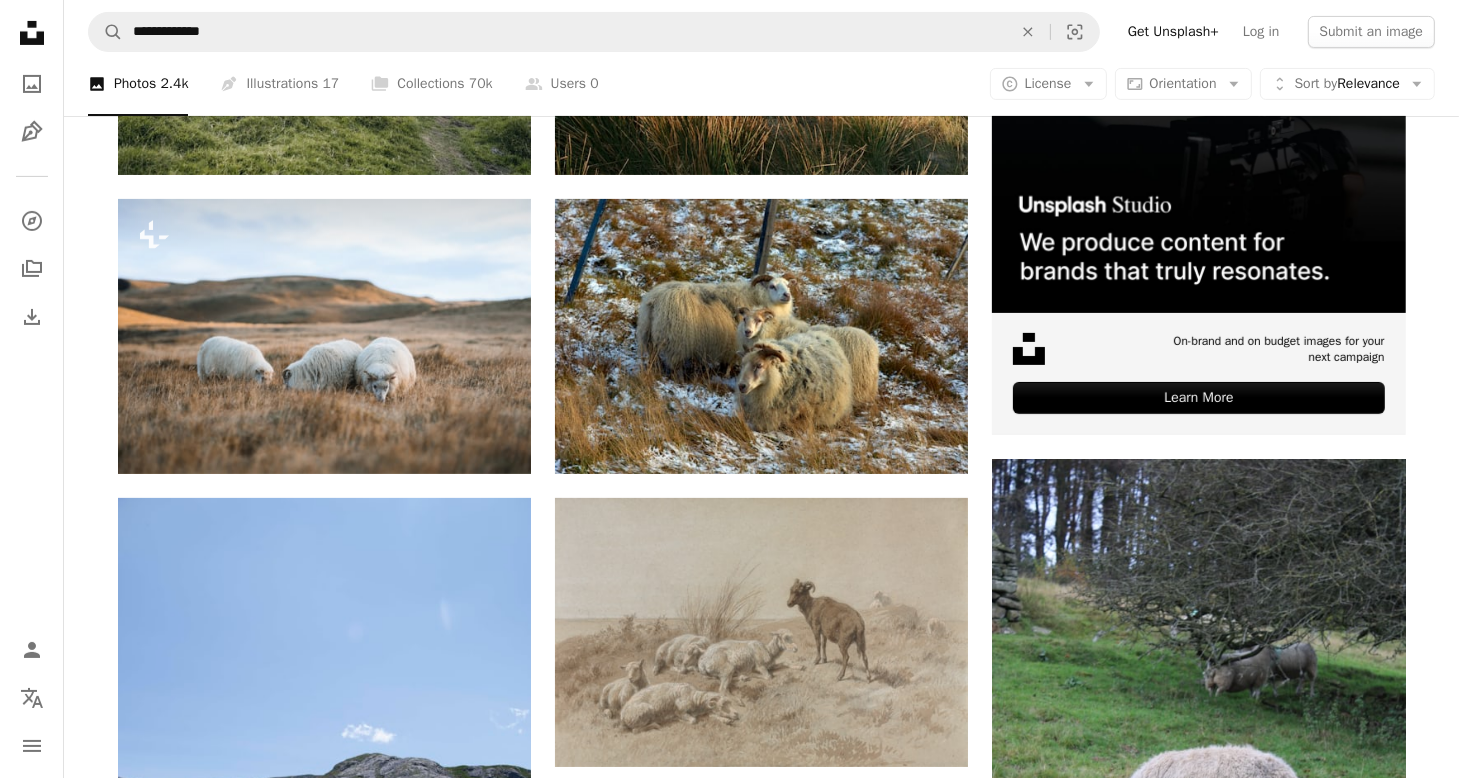 scroll, scrollTop: 0, scrollLeft: 0, axis: both 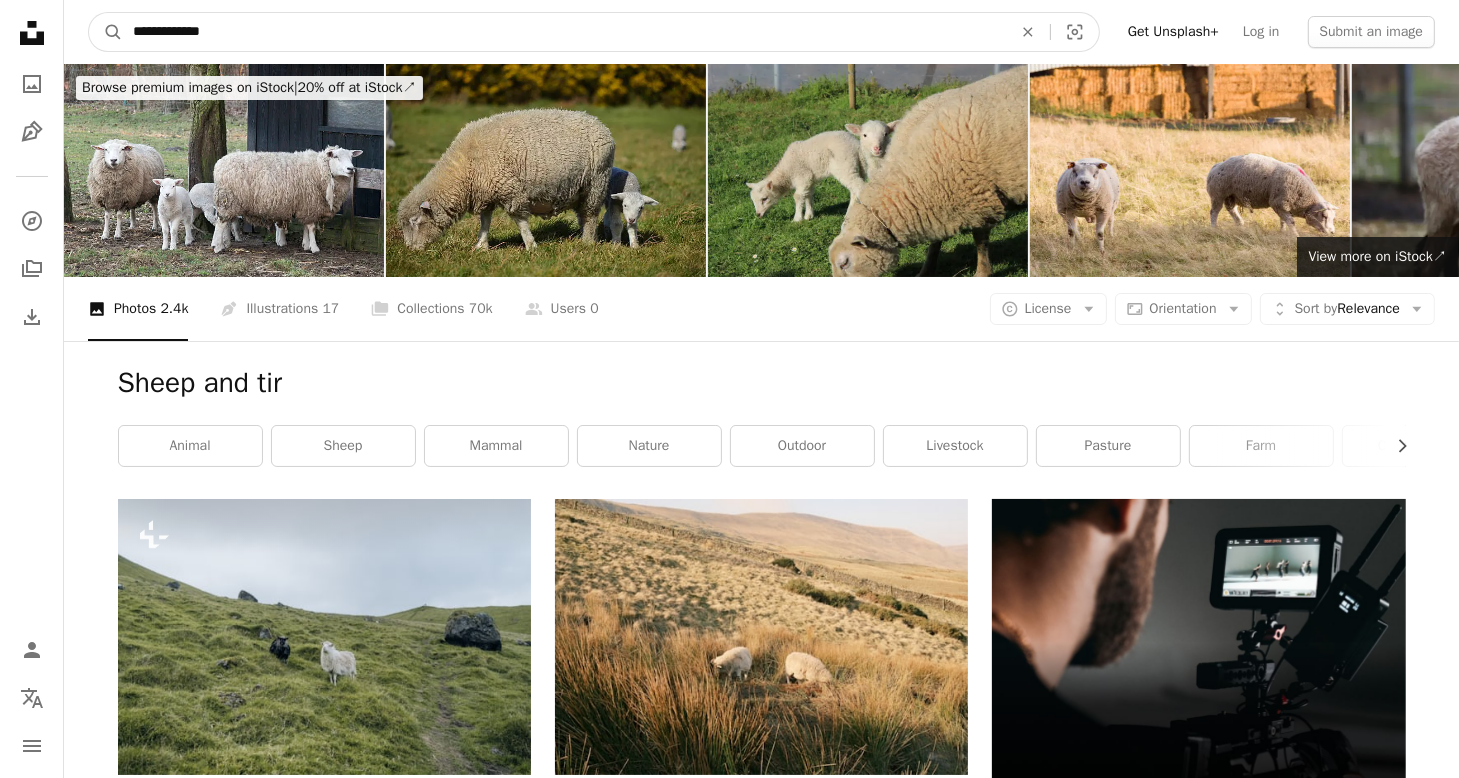 drag, startPoint x: 246, startPoint y: 29, endPoint x: 3, endPoint y: -24, distance: 248.71269 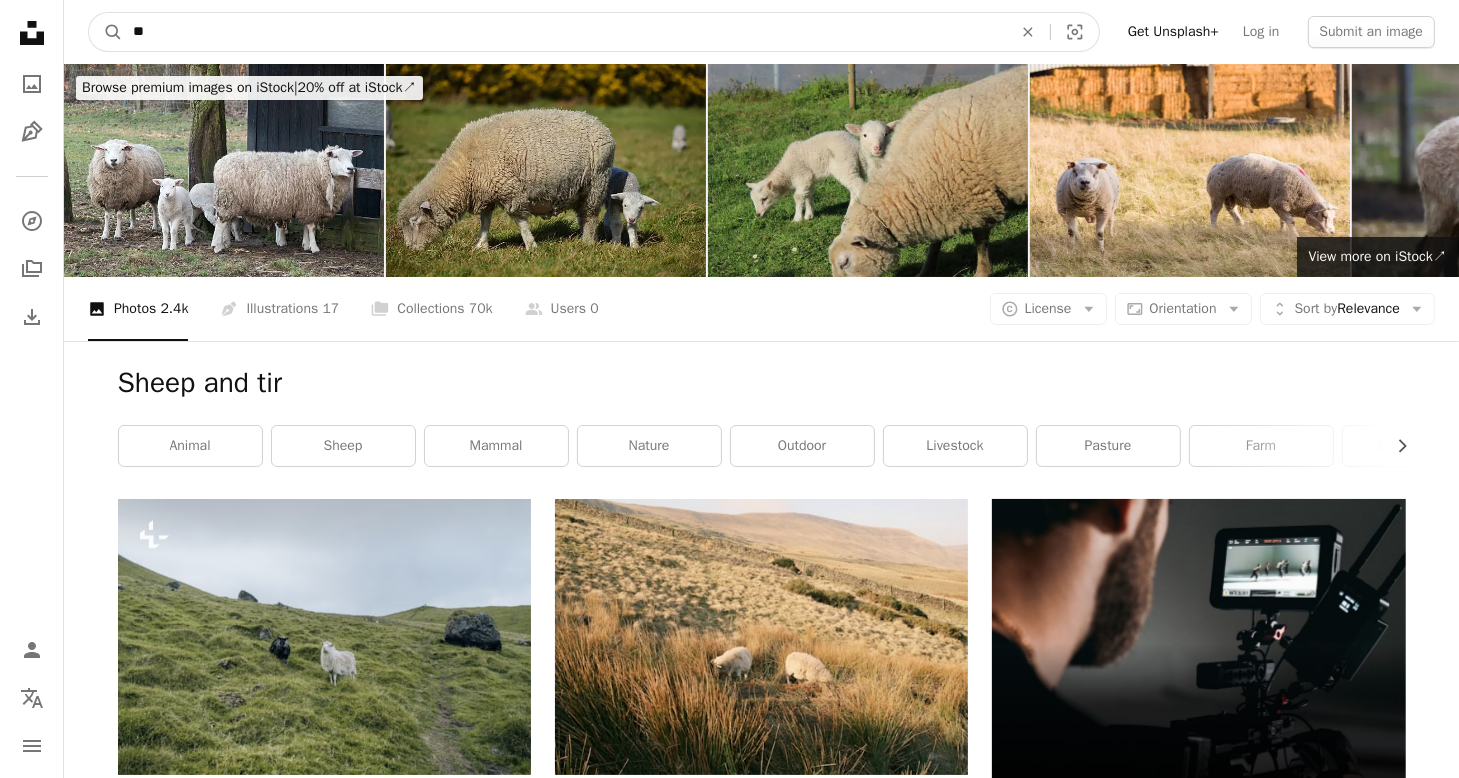 type on "***" 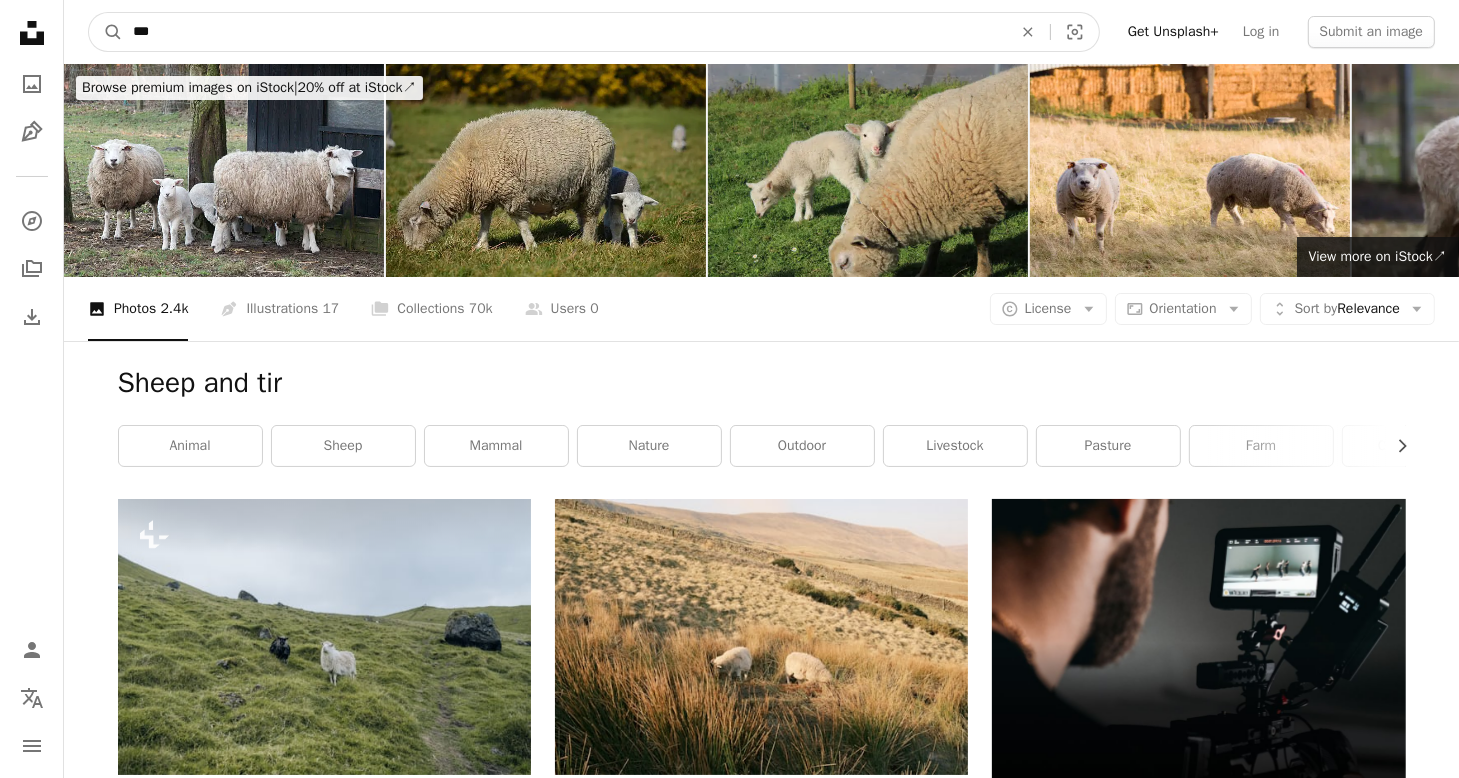 click on "A magnifying glass" at bounding box center (106, 32) 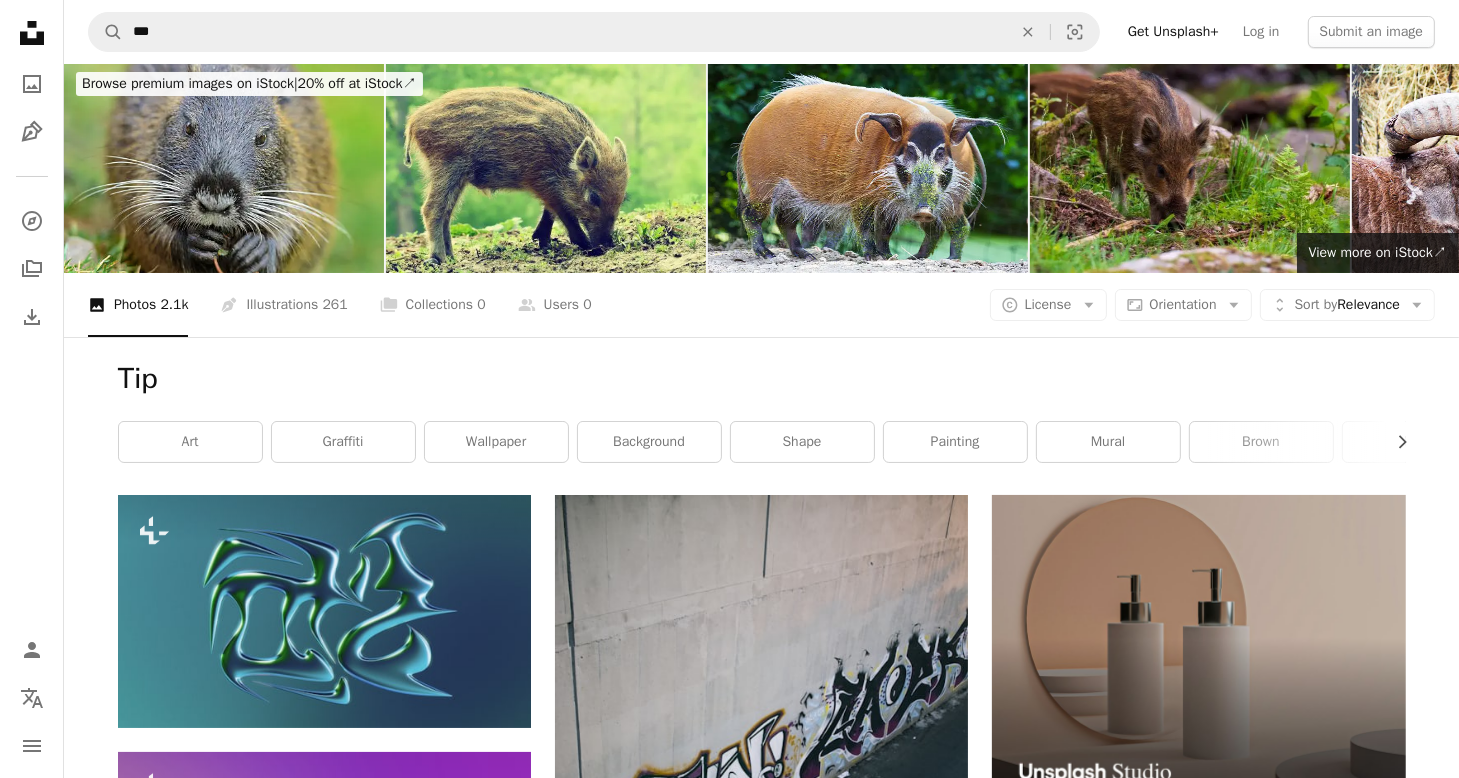 scroll, scrollTop: 0, scrollLeft: 0, axis: both 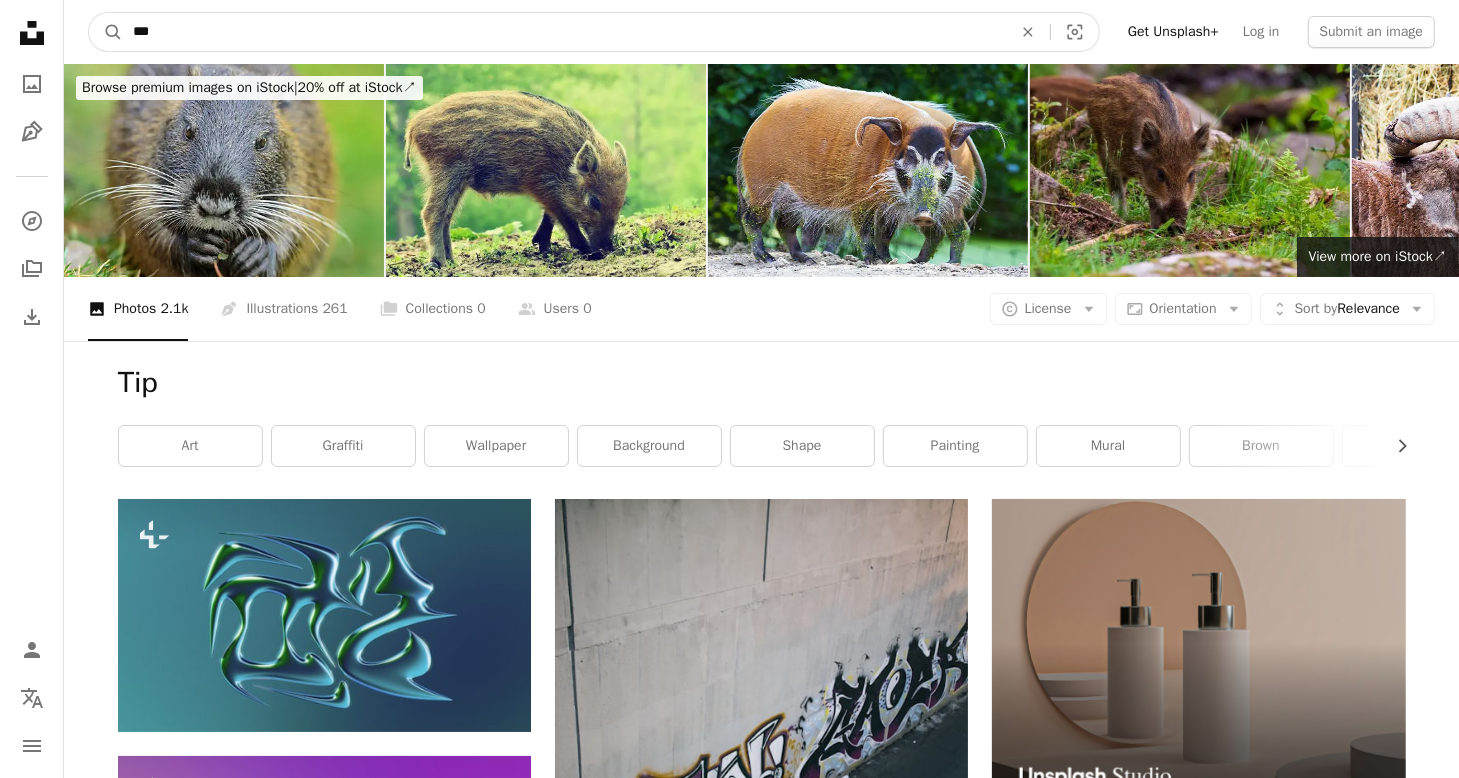 drag, startPoint x: 176, startPoint y: 29, endPoint x: 64, endPoint y: 37, distance: 112.28535 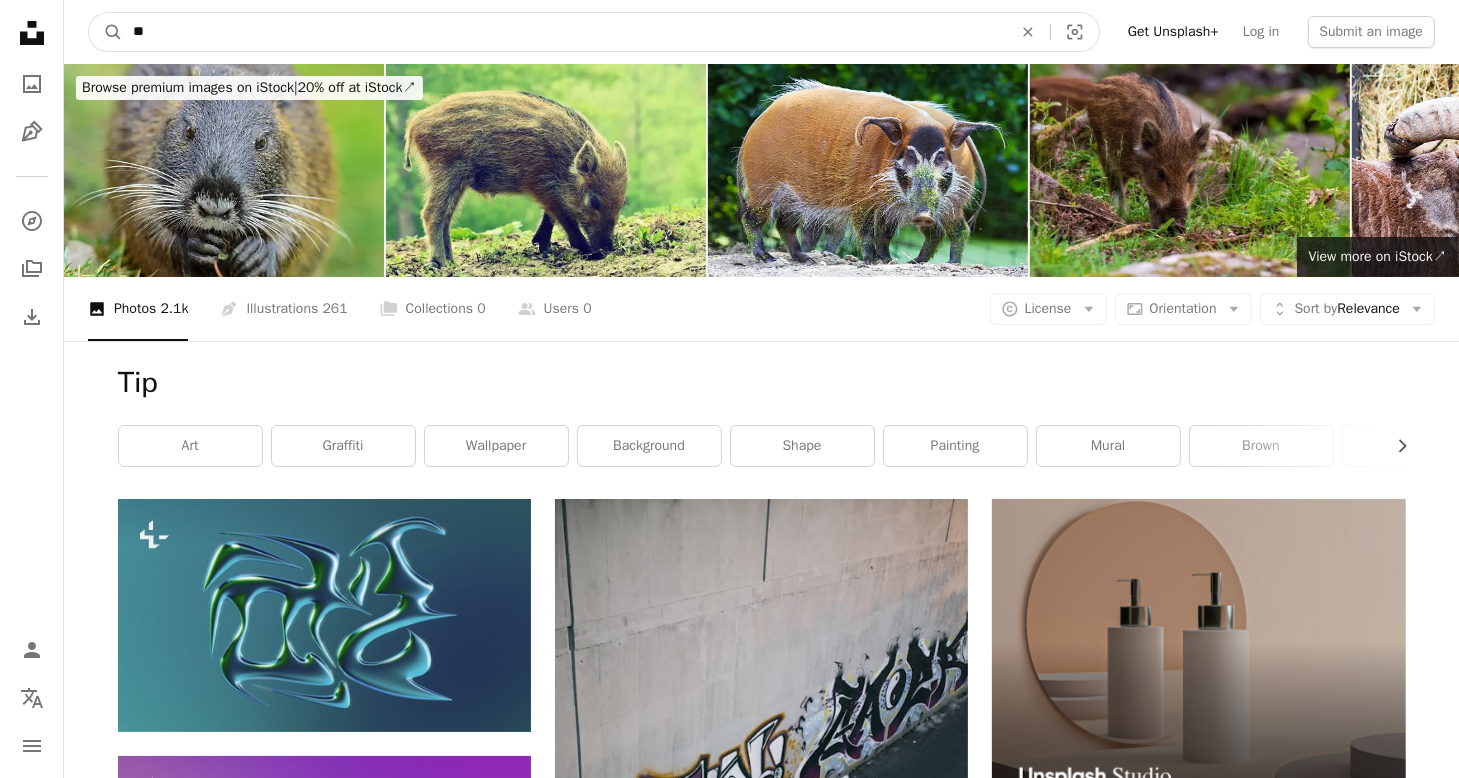 type on "*" 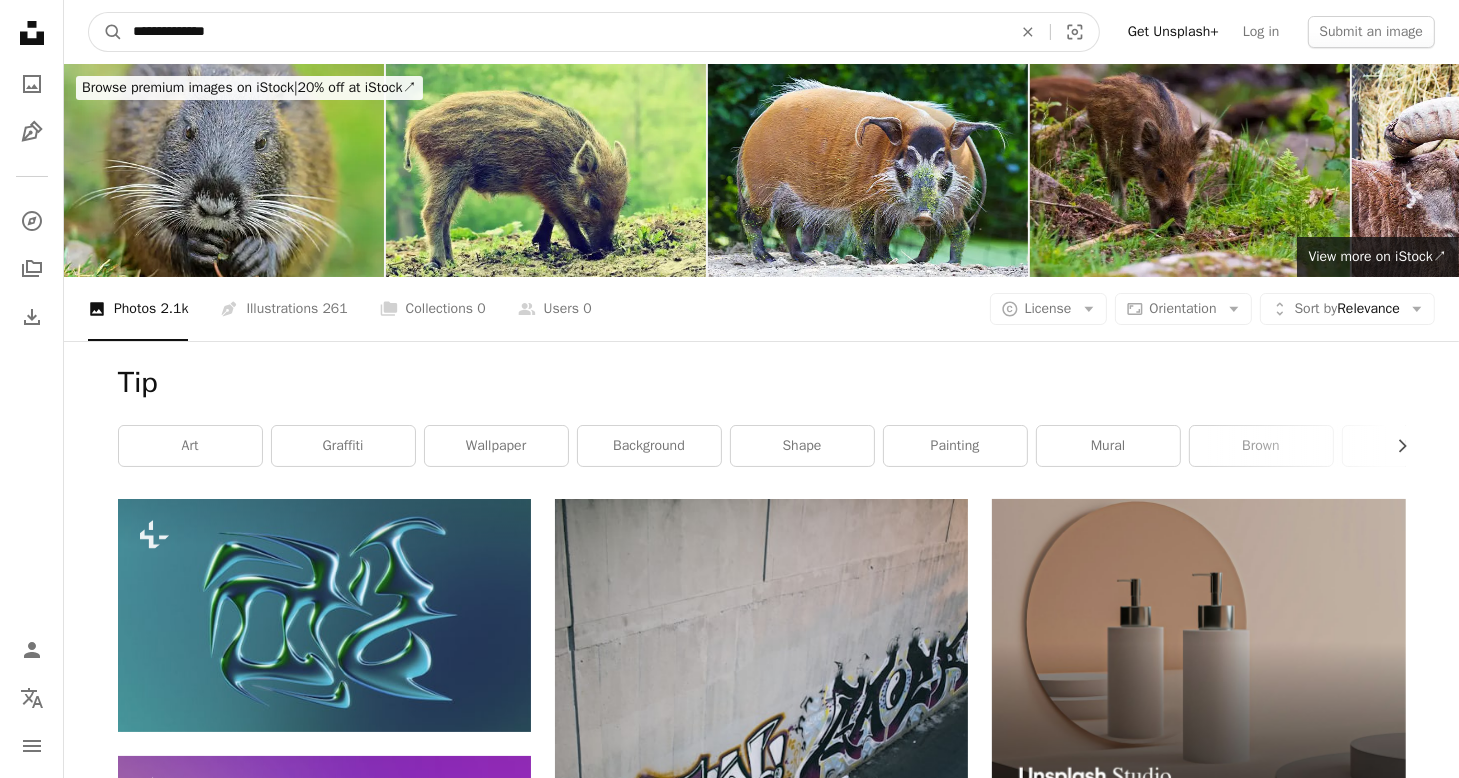 type on "**********" 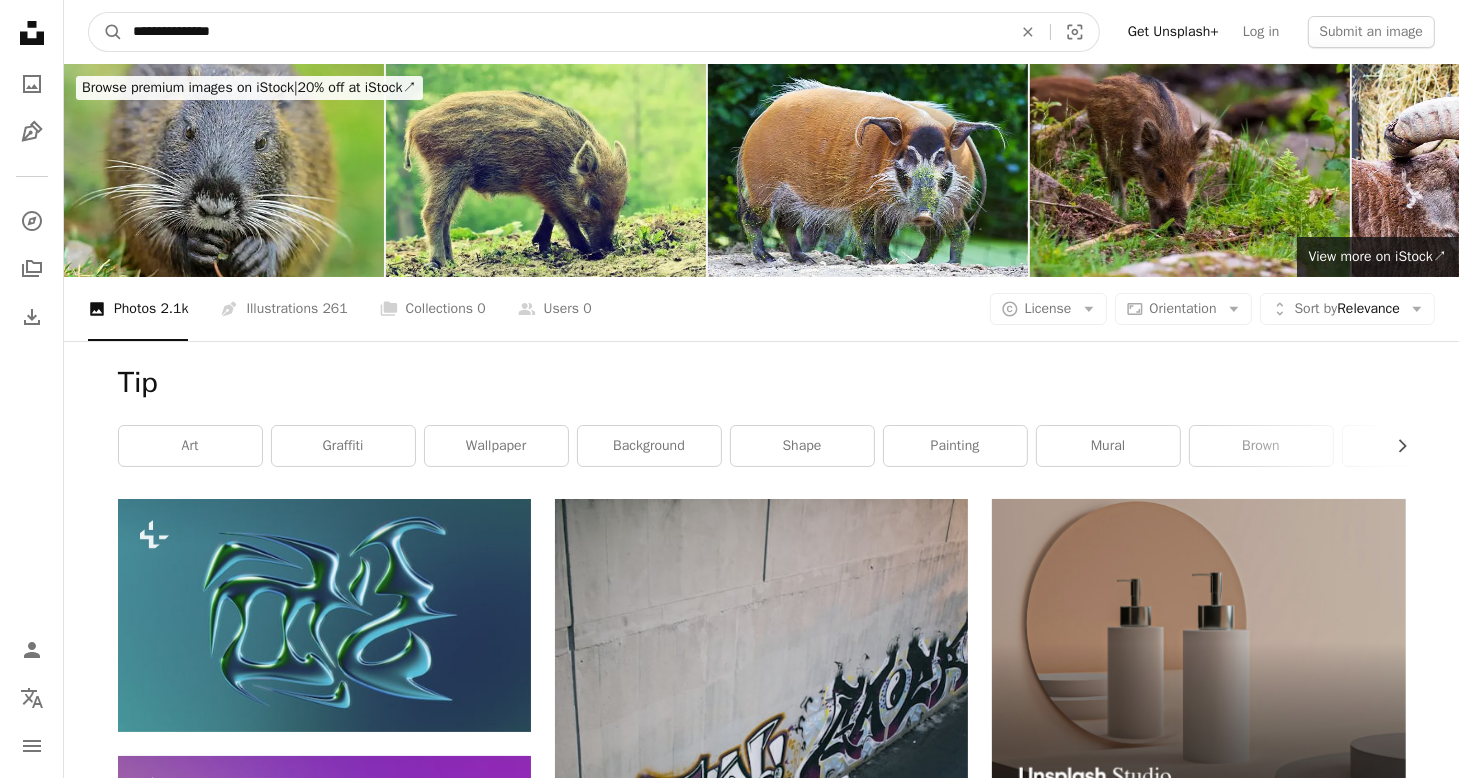 click on "A magnifying glass" at bounding box center (106, 32) 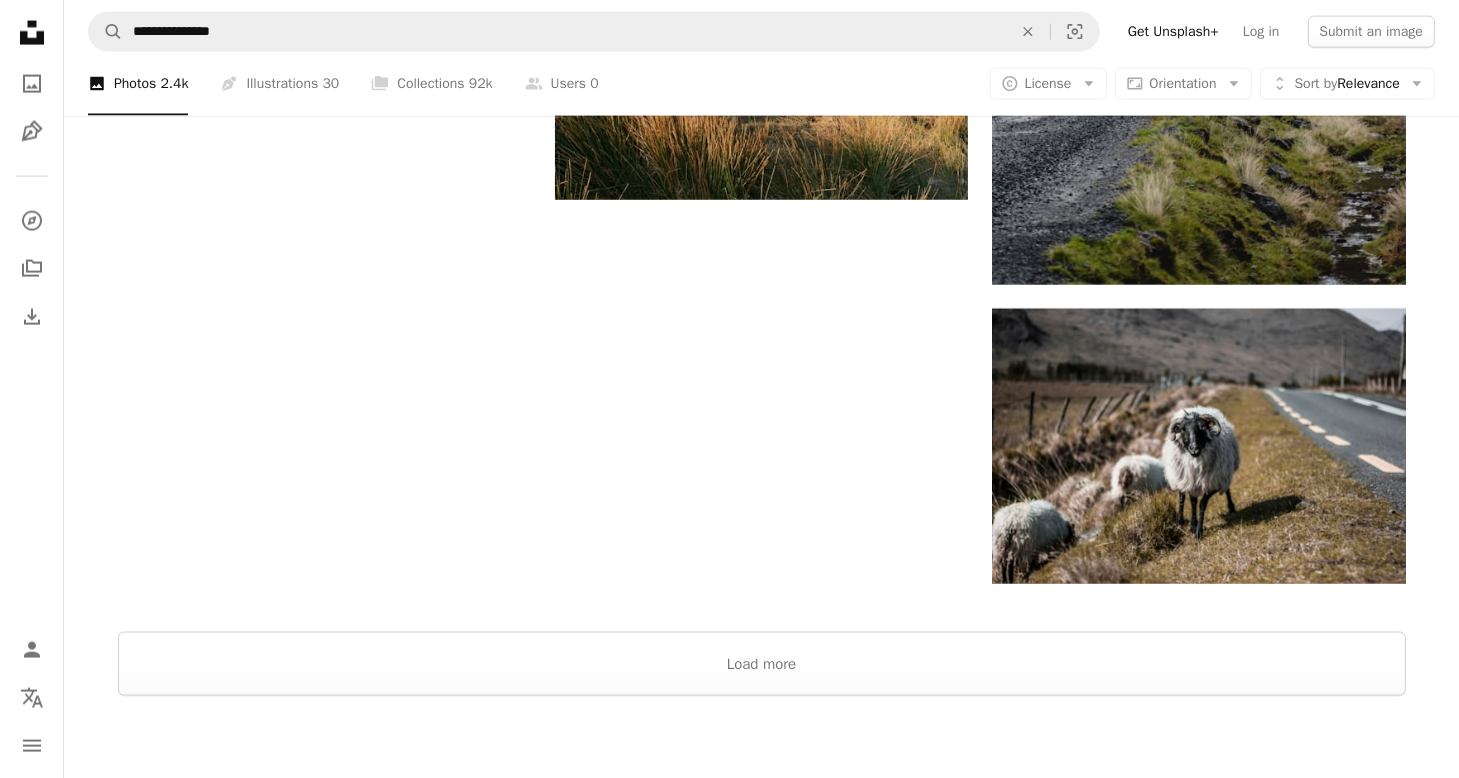 scroll, scrollTop: 3100, scrollLeft: 0, axis: vertical 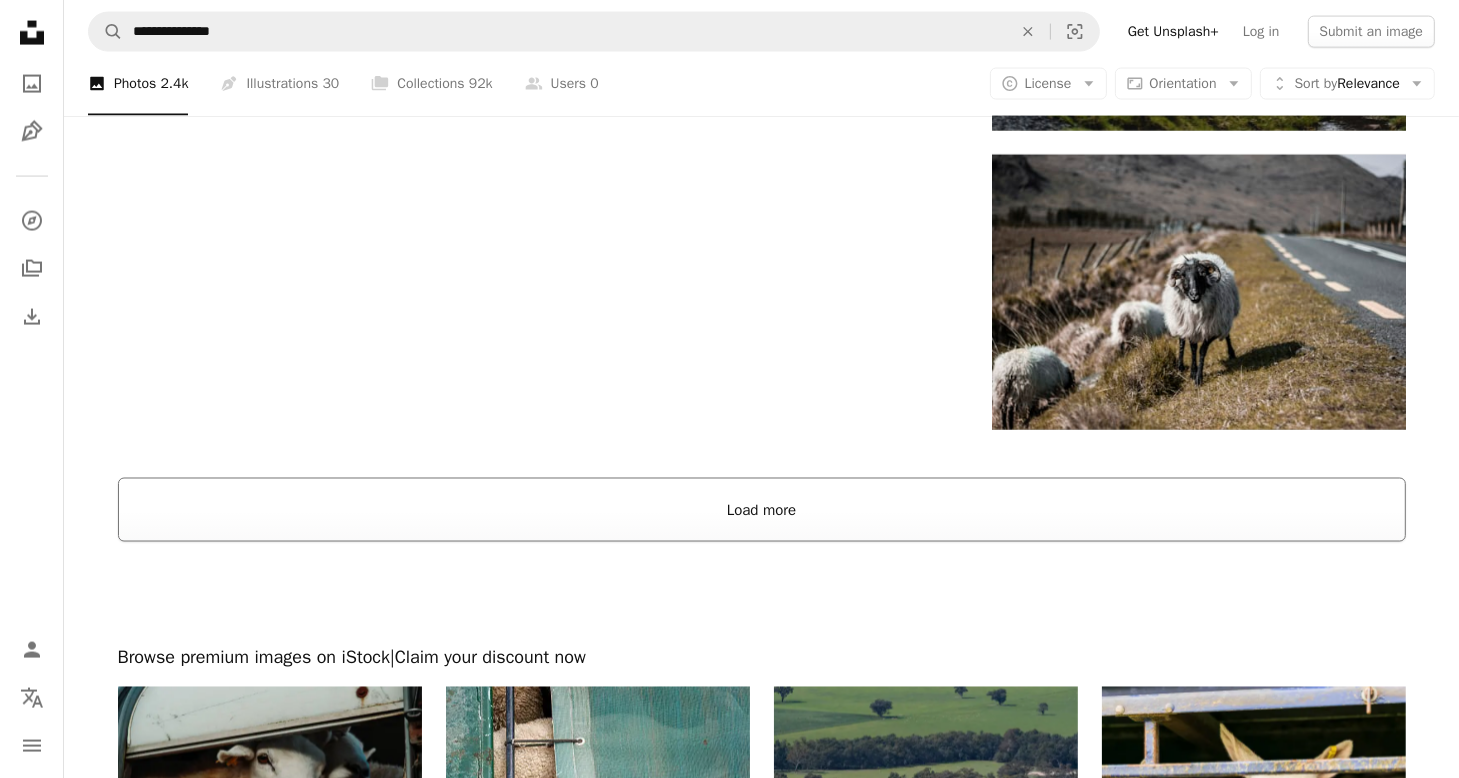 click on "Load more" at bounding box center [762, 510] 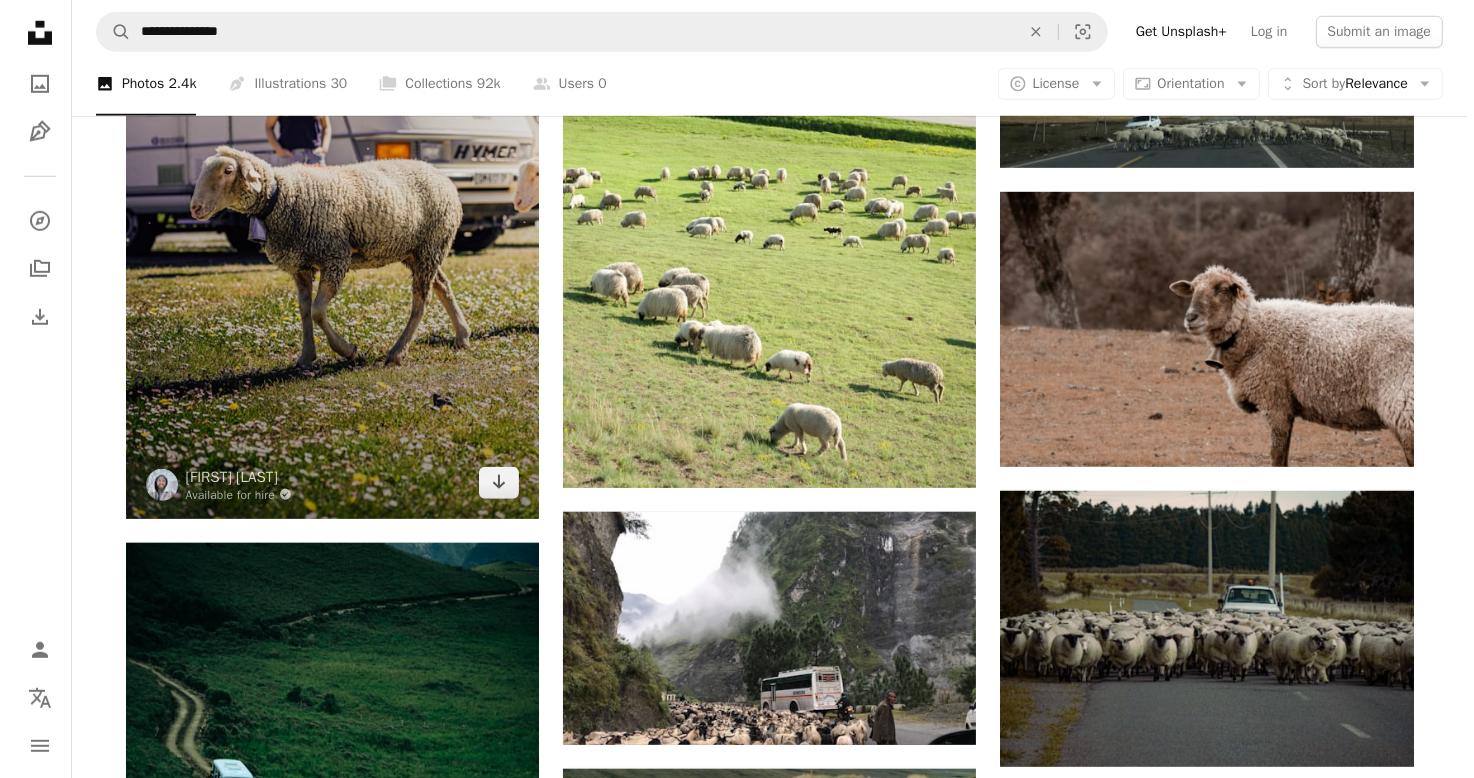 scroll, scrollTop: 1400, scrollLeft: 0, axis: vertical 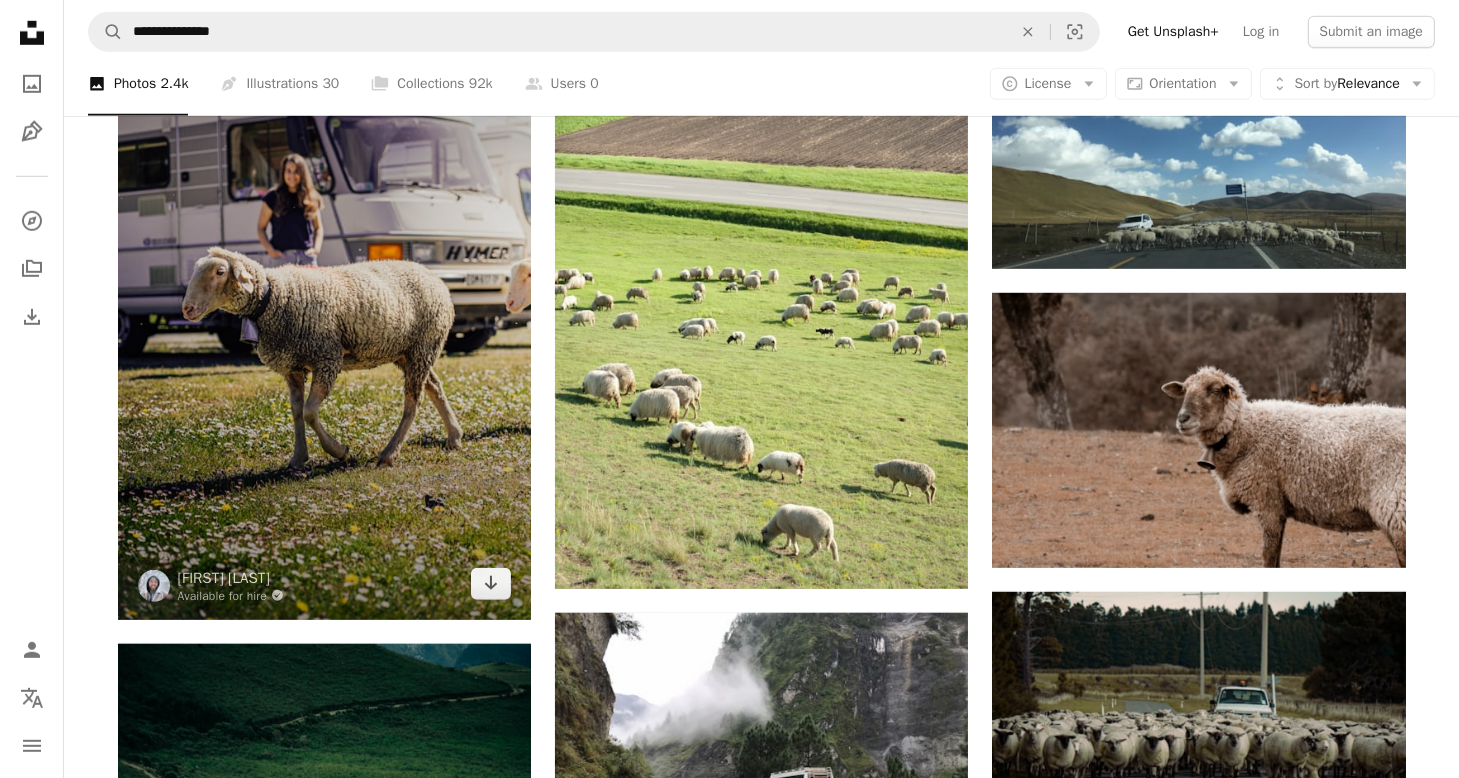 click at bounding box center [324, 310] 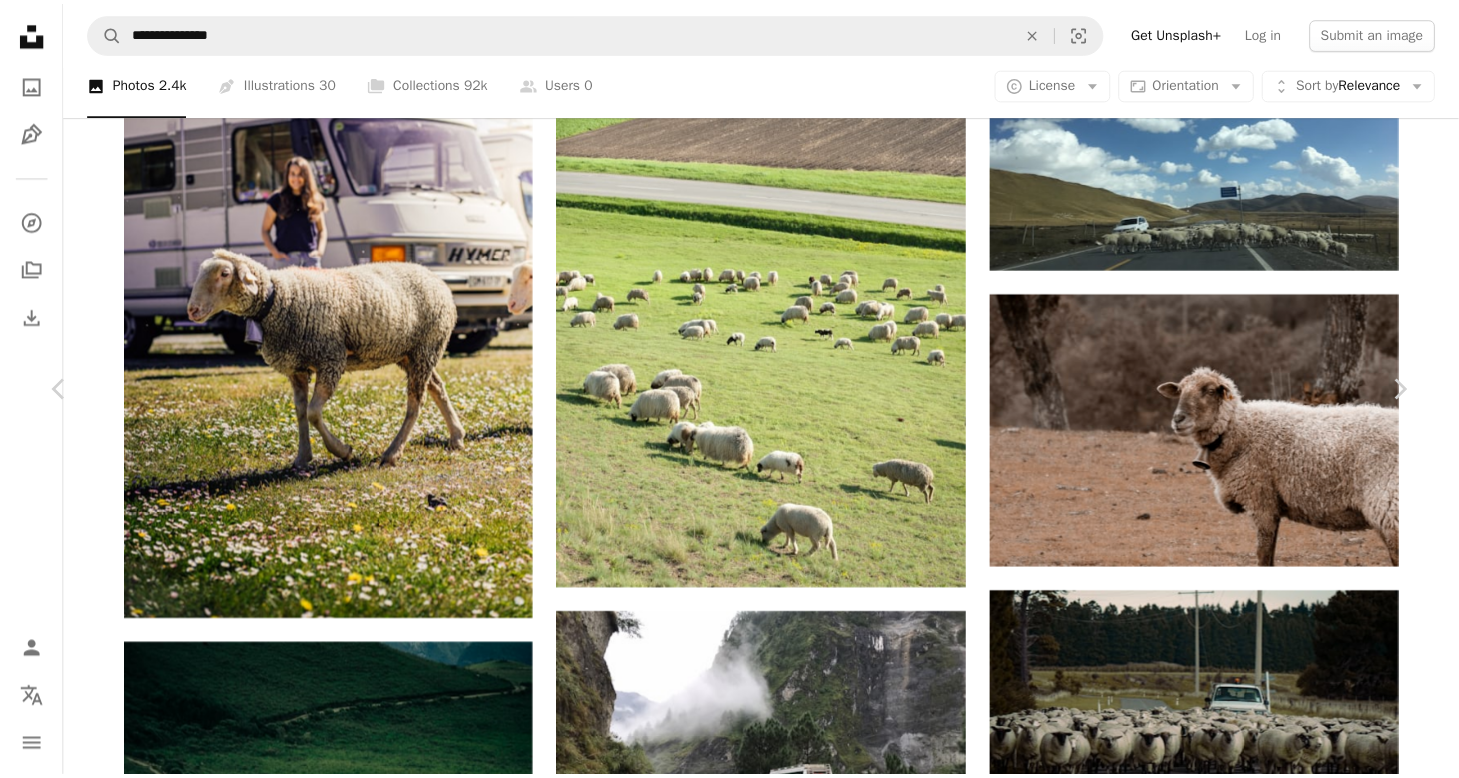 scroll, scrollTop: 8933, scrollLeft: 0, axis: vertical 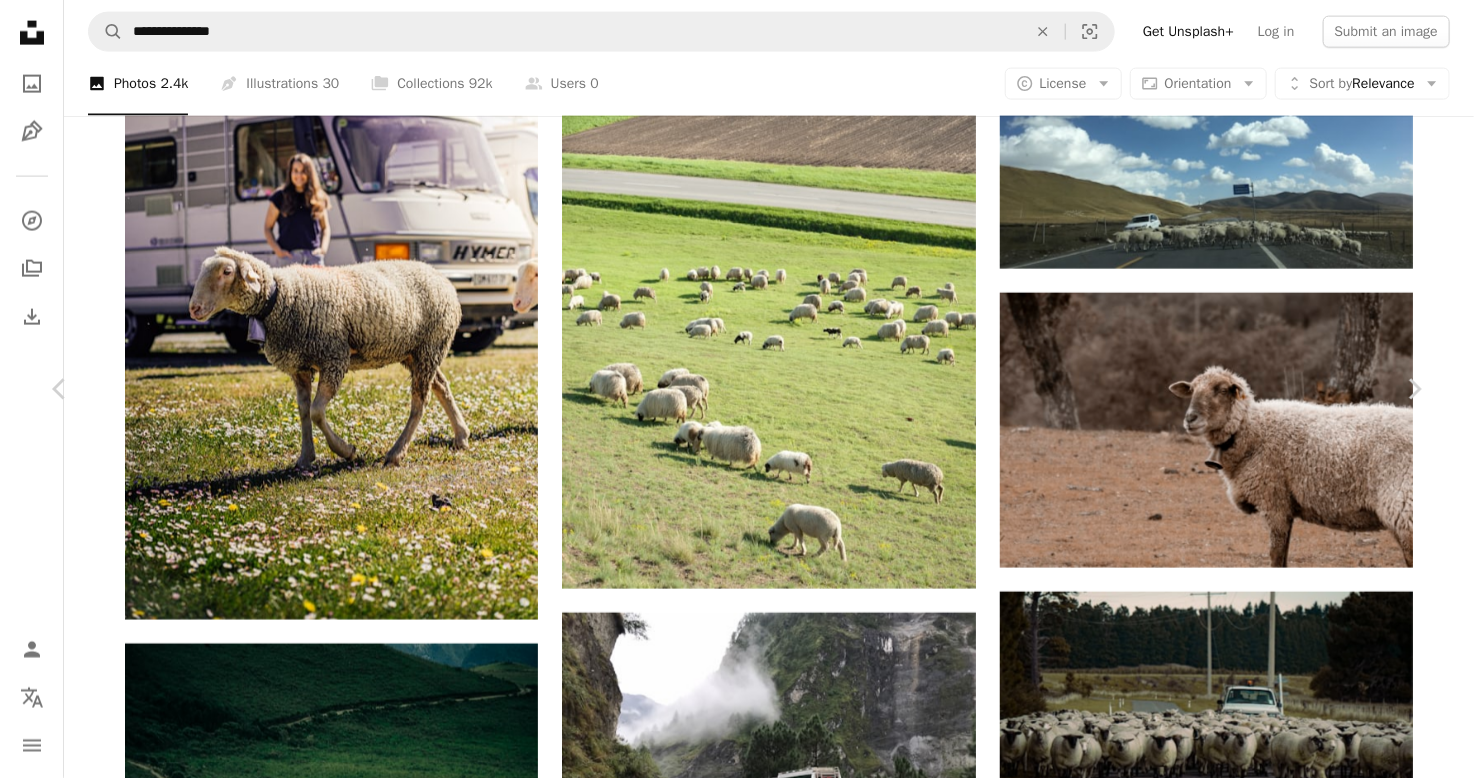click on "[FIRST] [LAST]" at bounding box center (737, 11136) 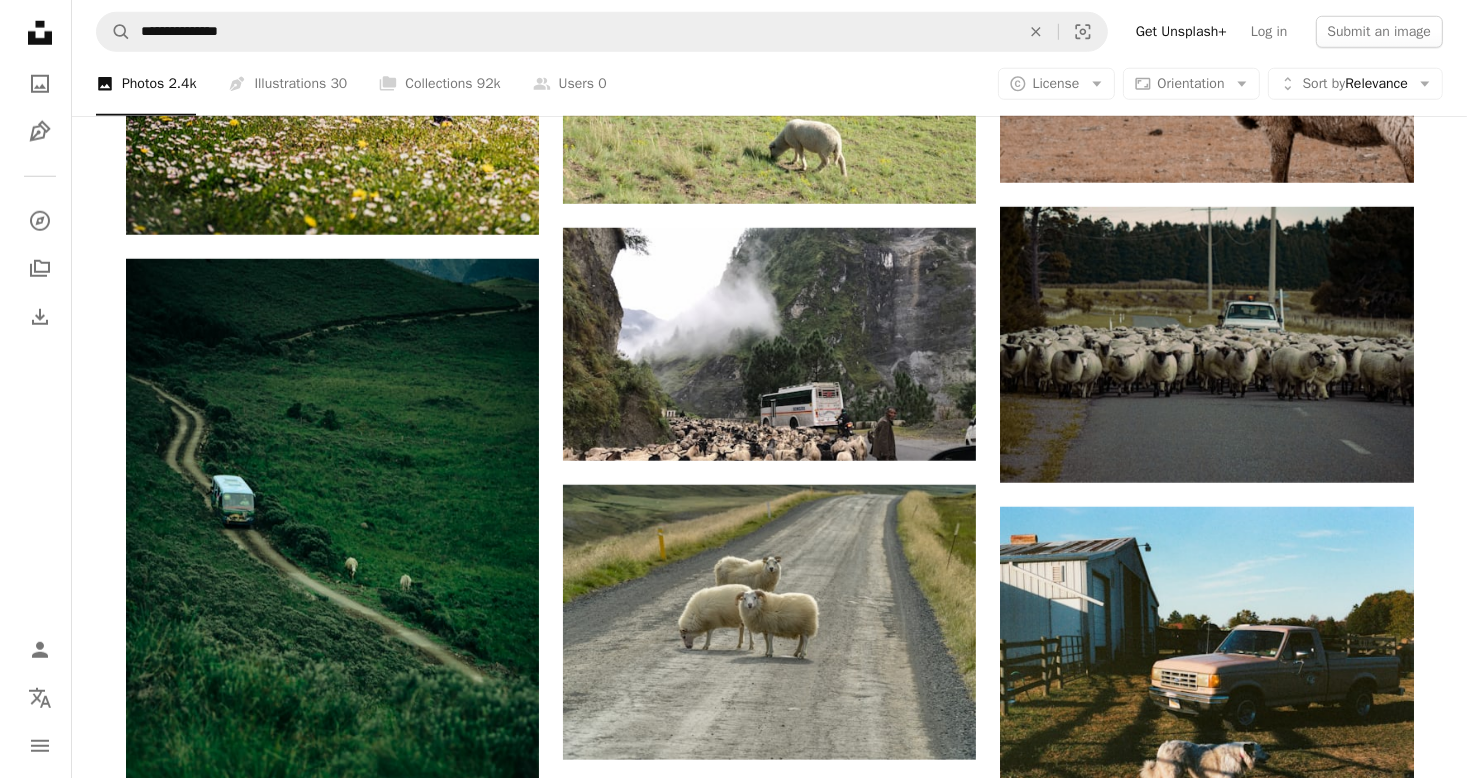 scroll, scrollTop: 2100, scrollLeft: 0, axis: vertical 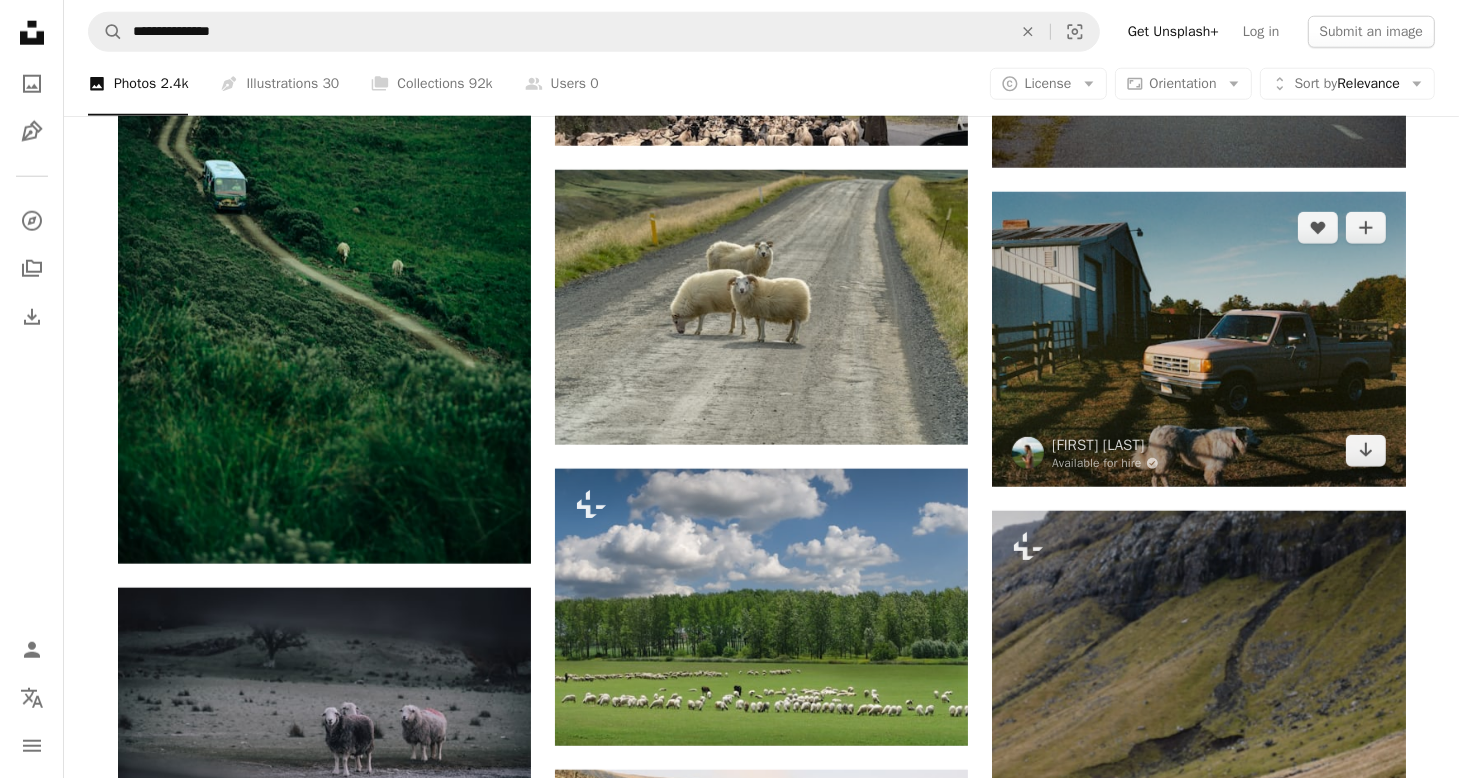 click at bounding box center (1198, 339) 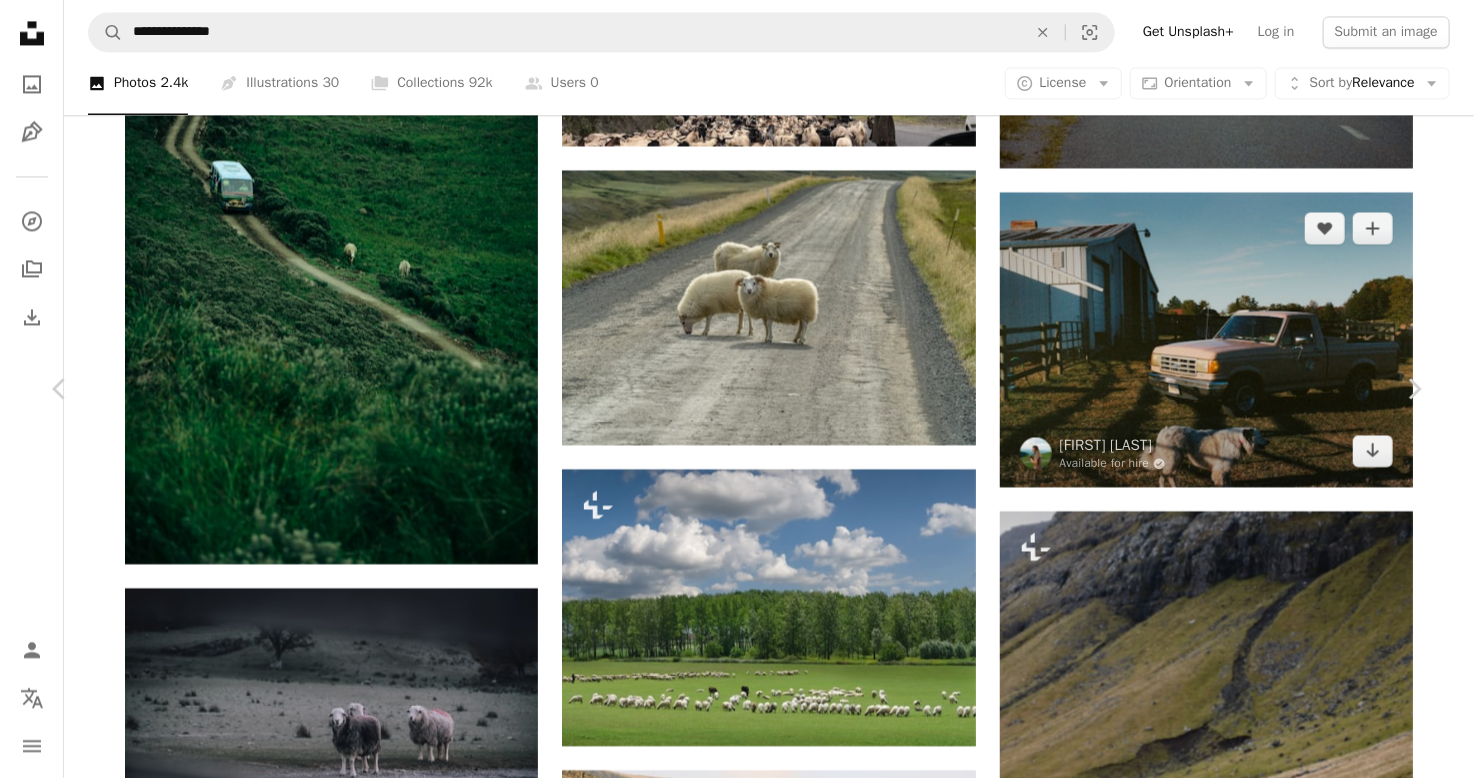 scroll, scrollTop: 1100, scrollLeft: 0, axis: vertical 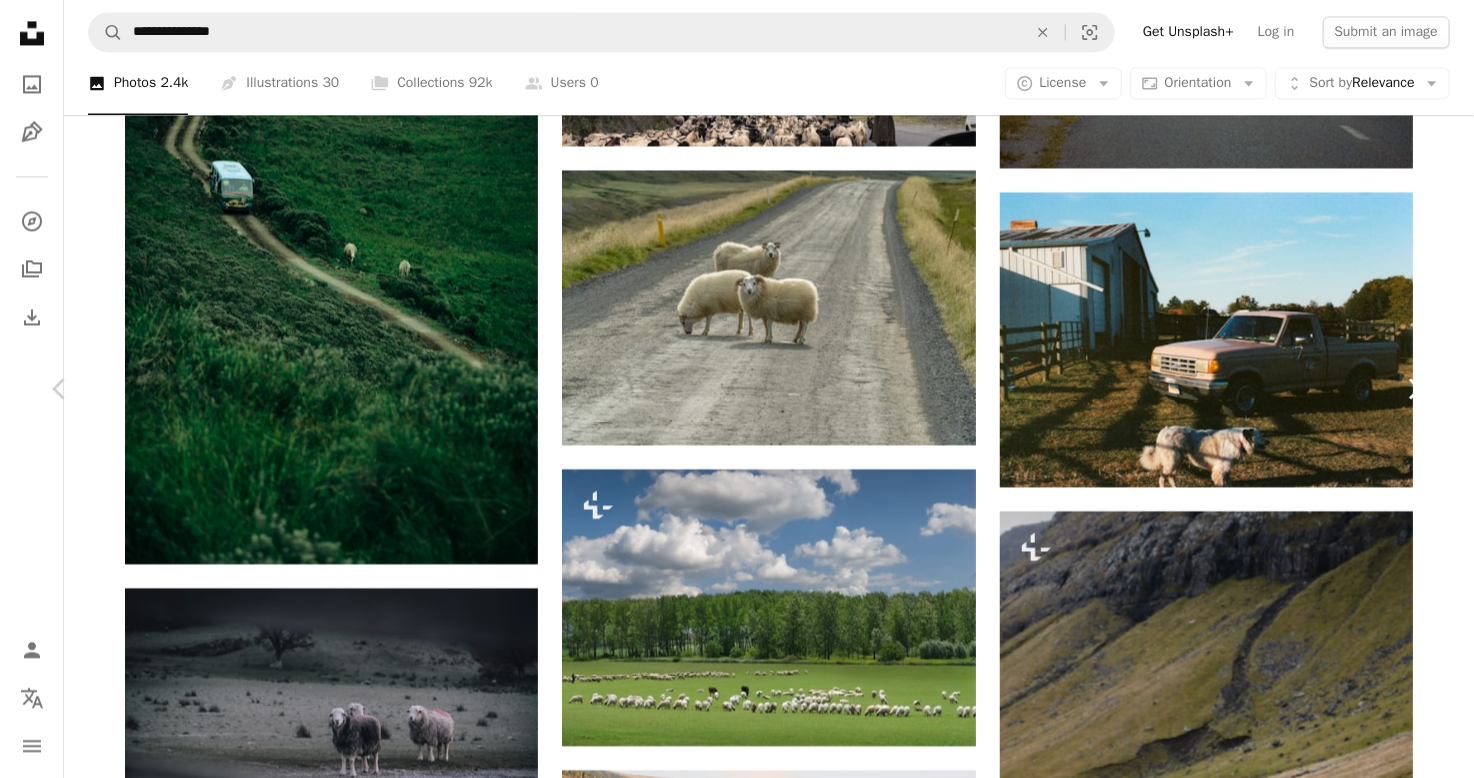 click on "Chevron right" at bounding box center [1414, 389] 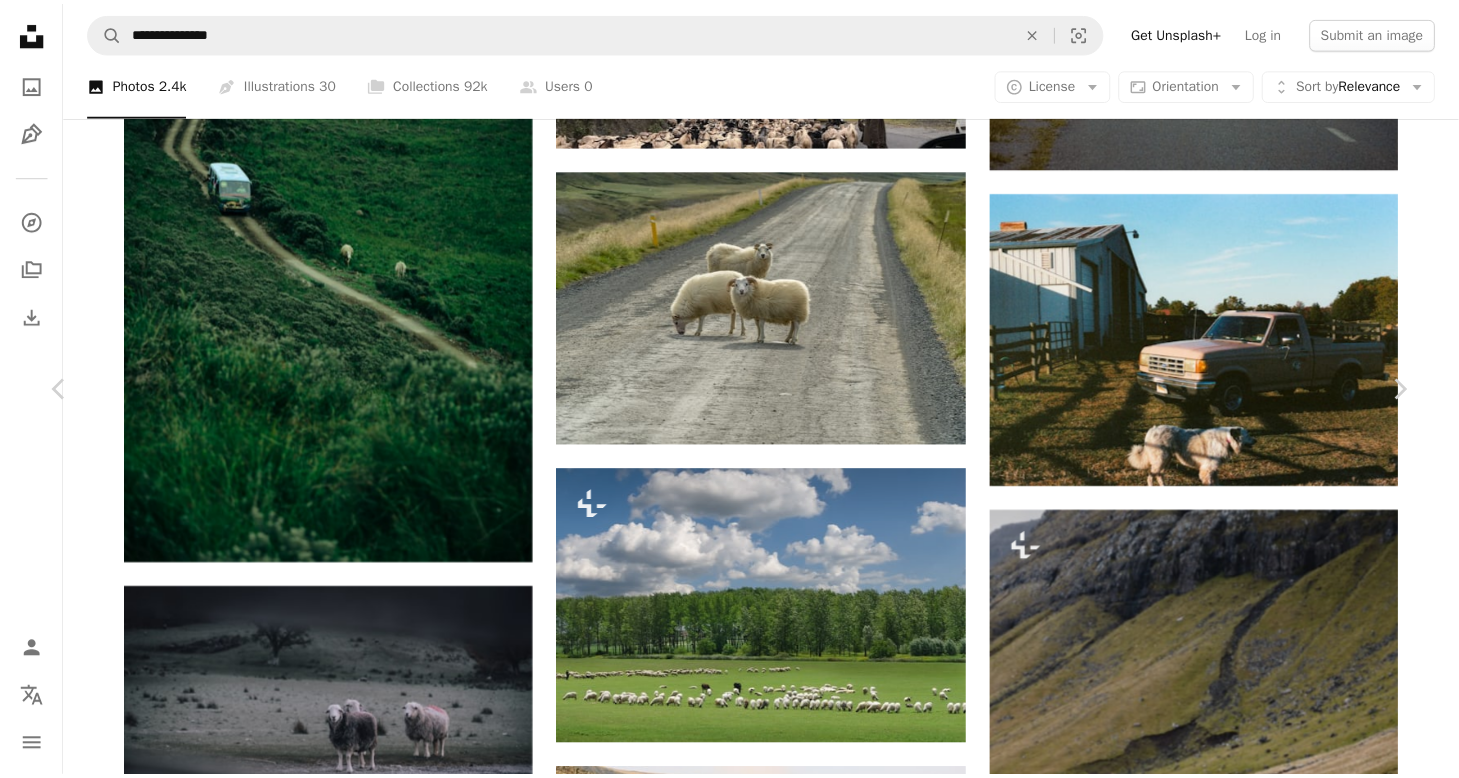 scroll, scrollTop: 0, scrollLeft: 0, axis: both 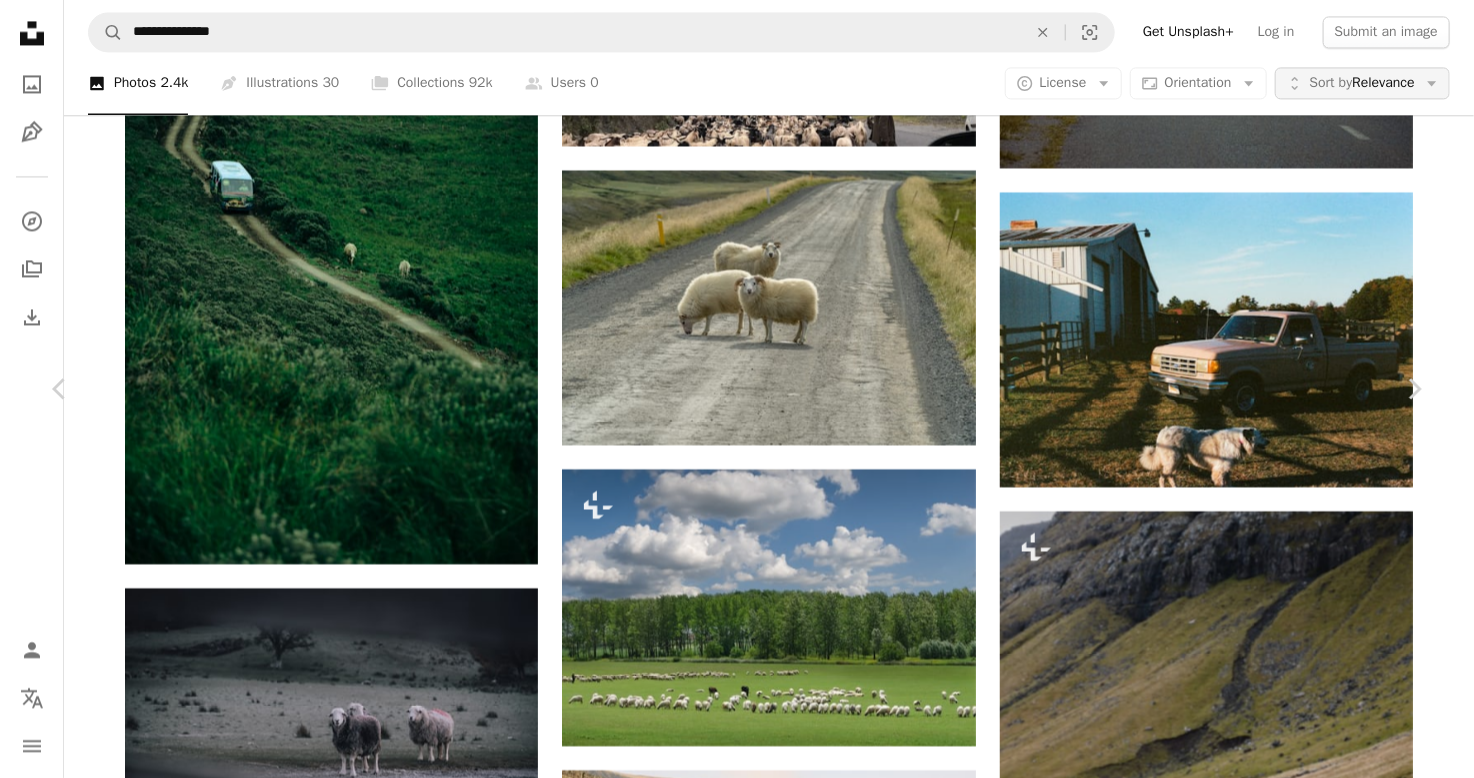 drag, startPoint x: 1425, startPoint y: 84, endPoint x: 1417, endPoint y: 93, distance: 12.0415945 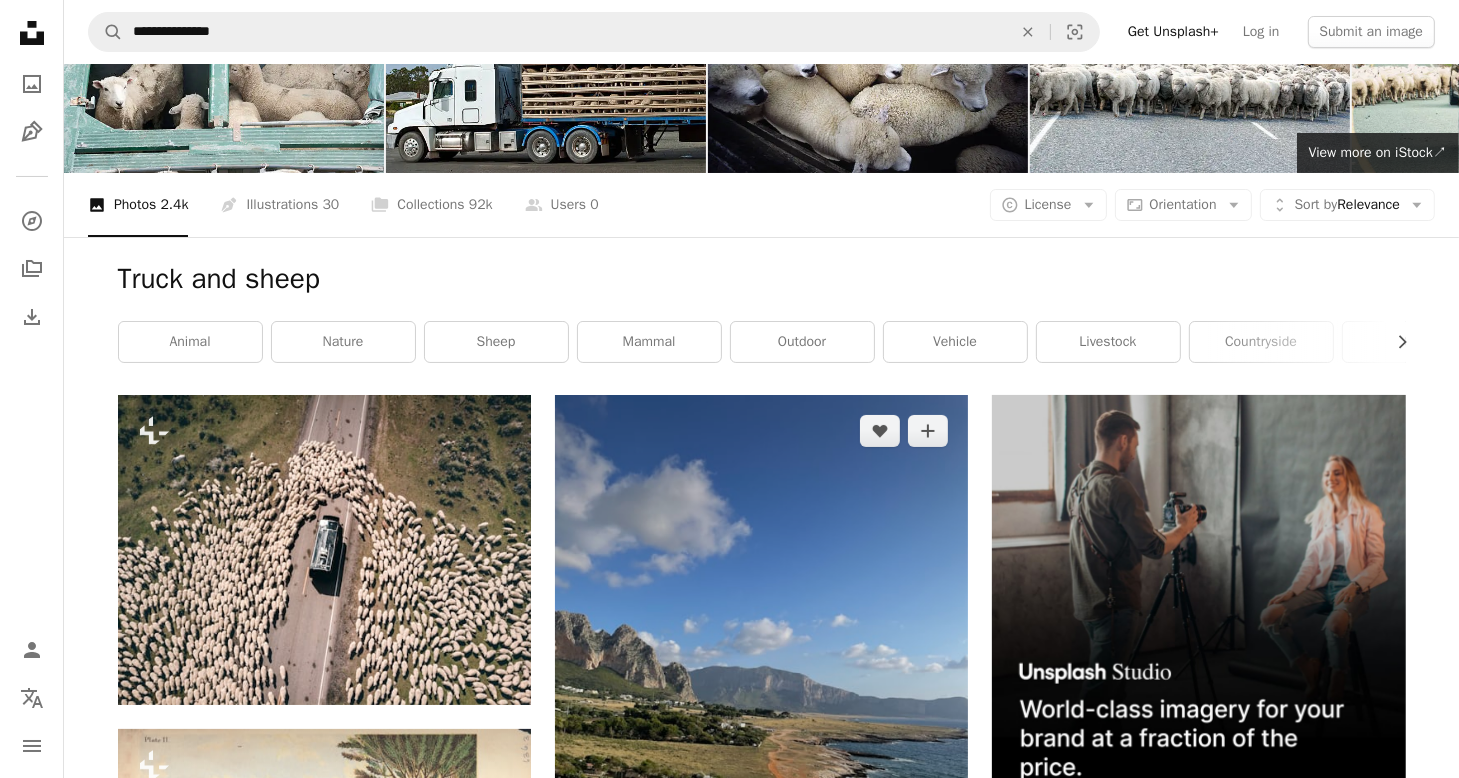 scroll, scrollTop: 0, scrollLeft: 0, axis: both 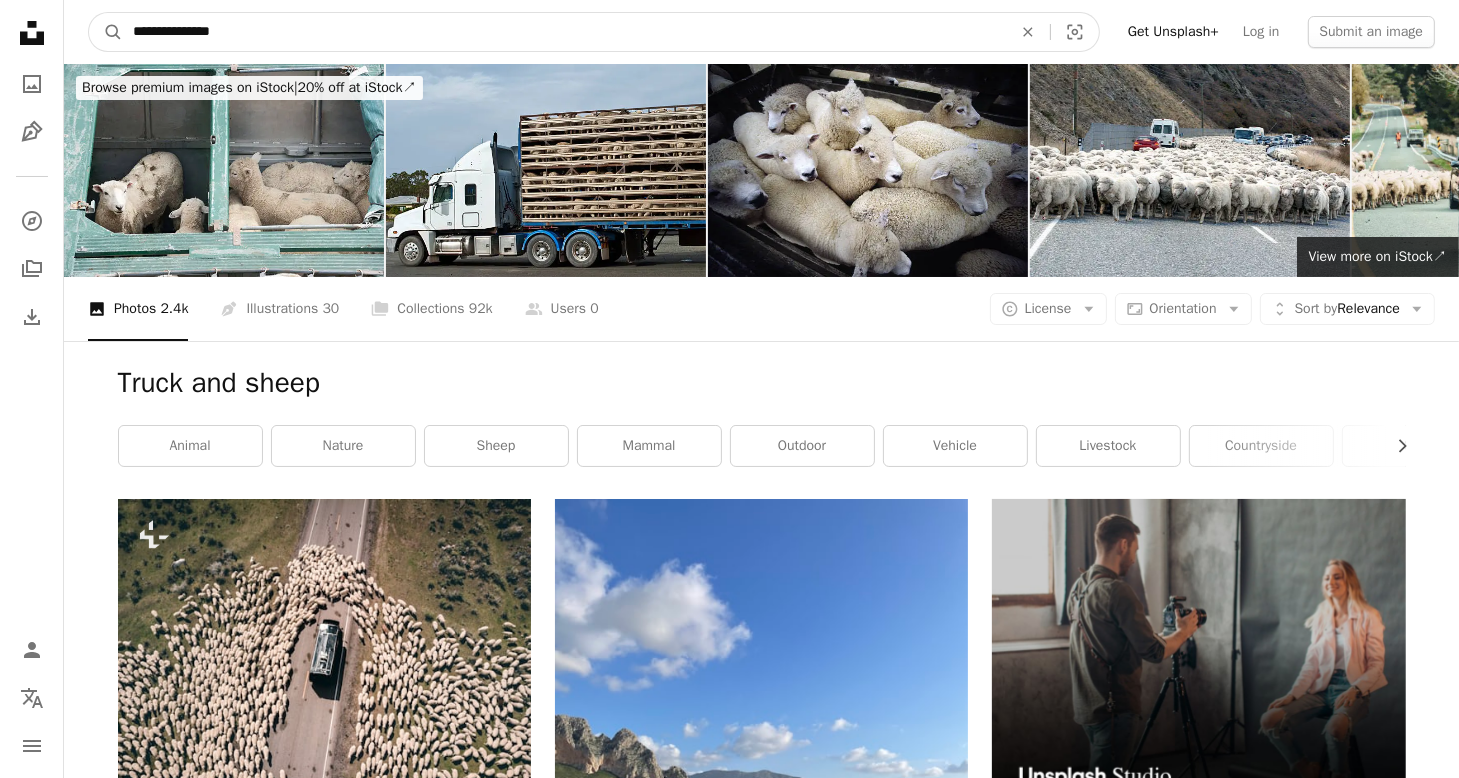 click on "**********" at bounding box center (564, 32) 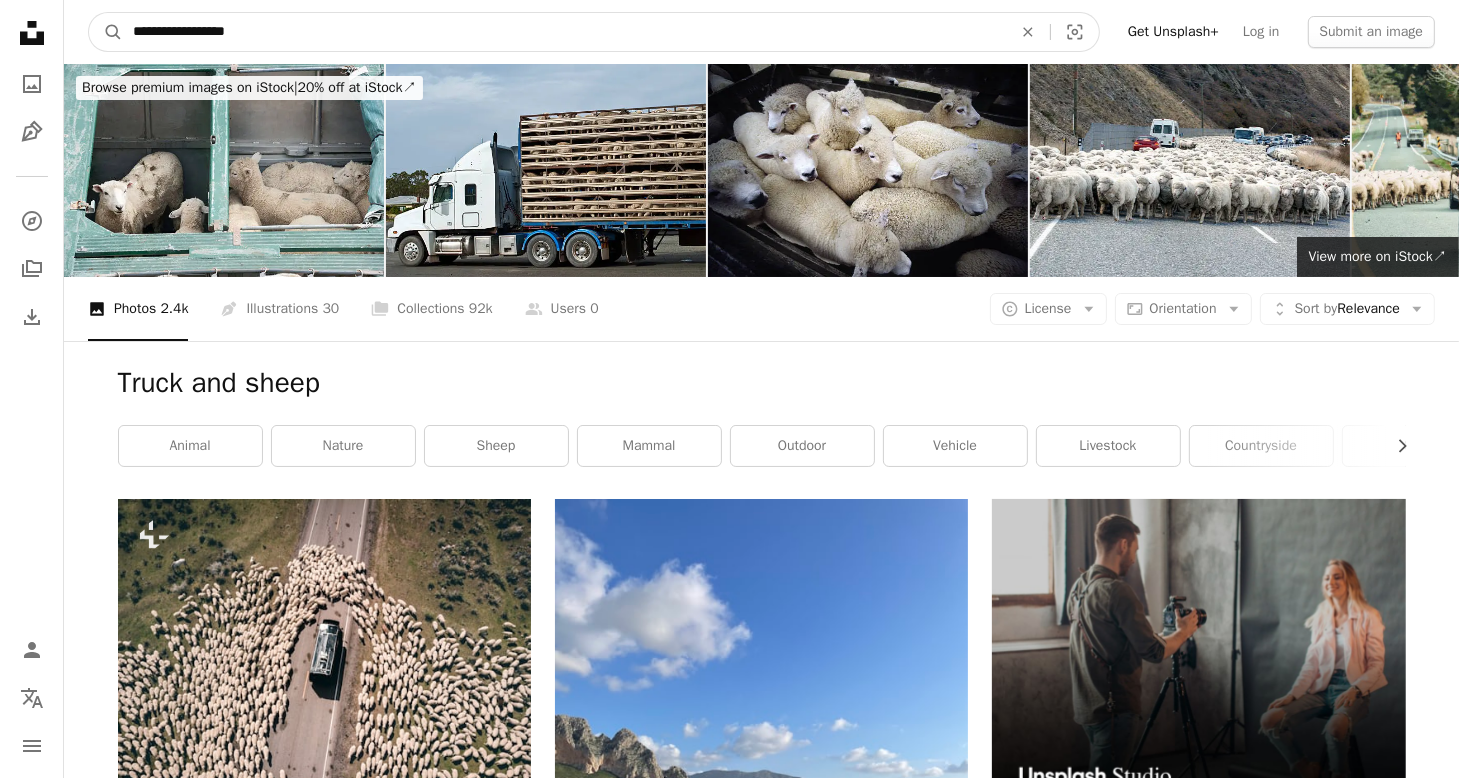 type on "**********" 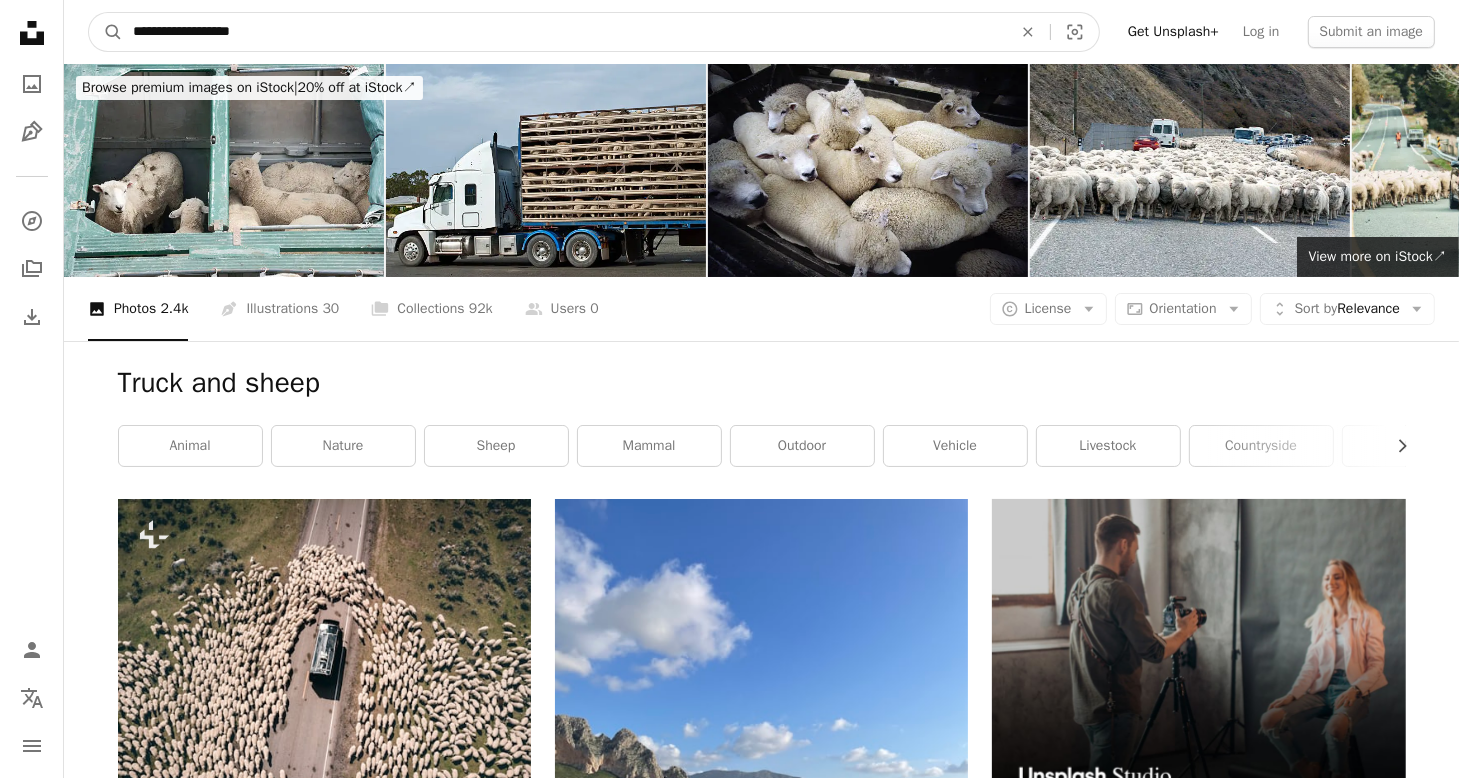 click on "A magnifying glass" at bounding box center [106, 32] 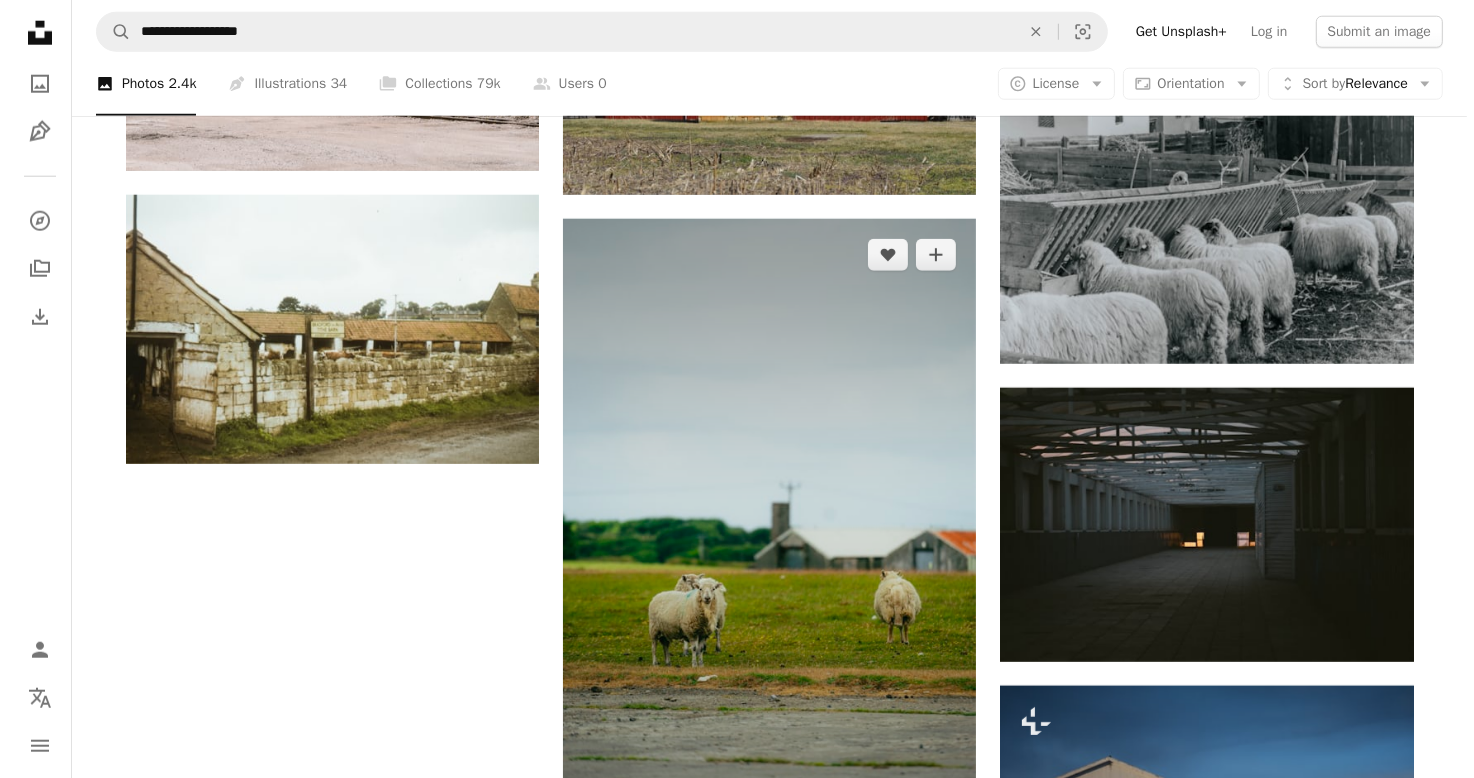 scroll, scrollTop: 2300, scrollLeft: 0, axis: vertical 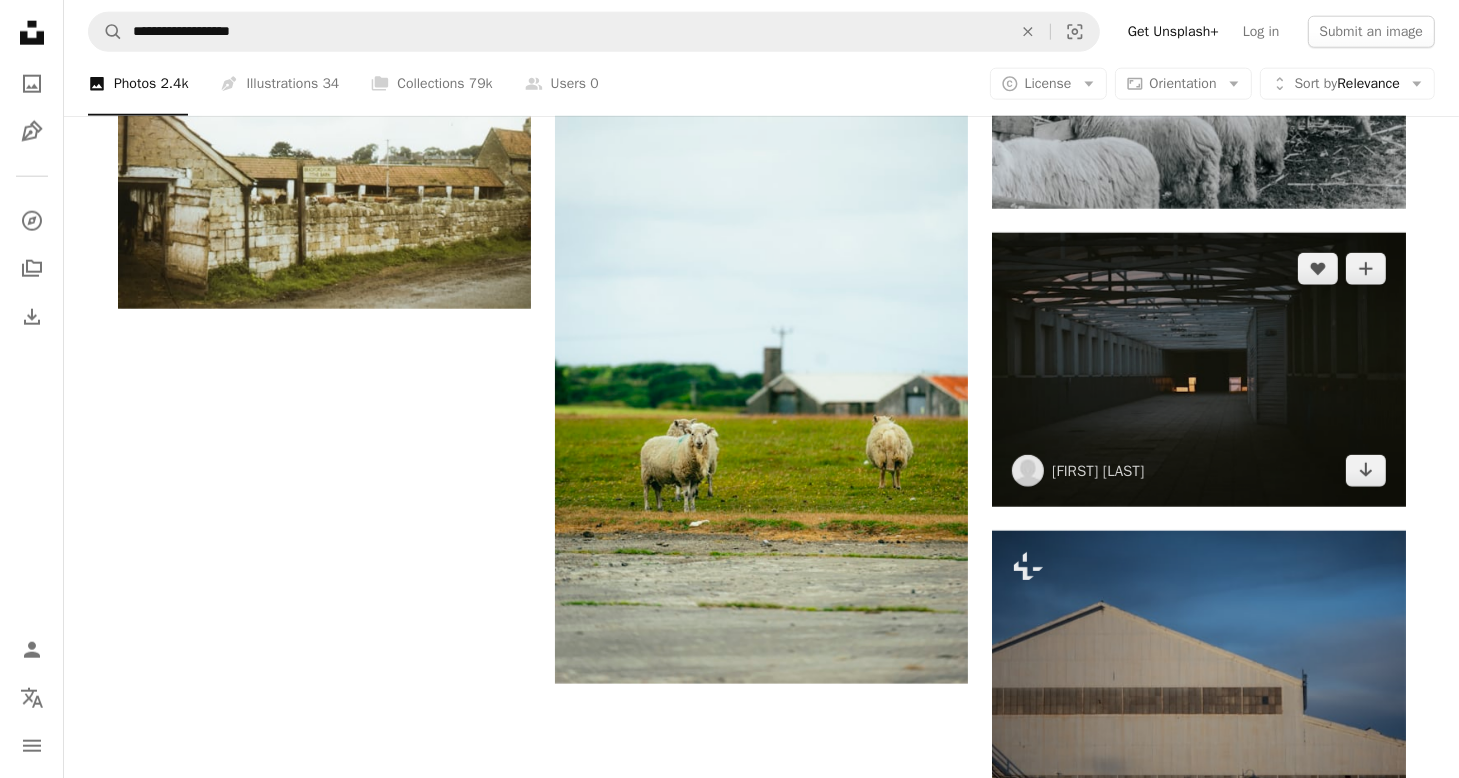 click at bounding box center [1198, 370] 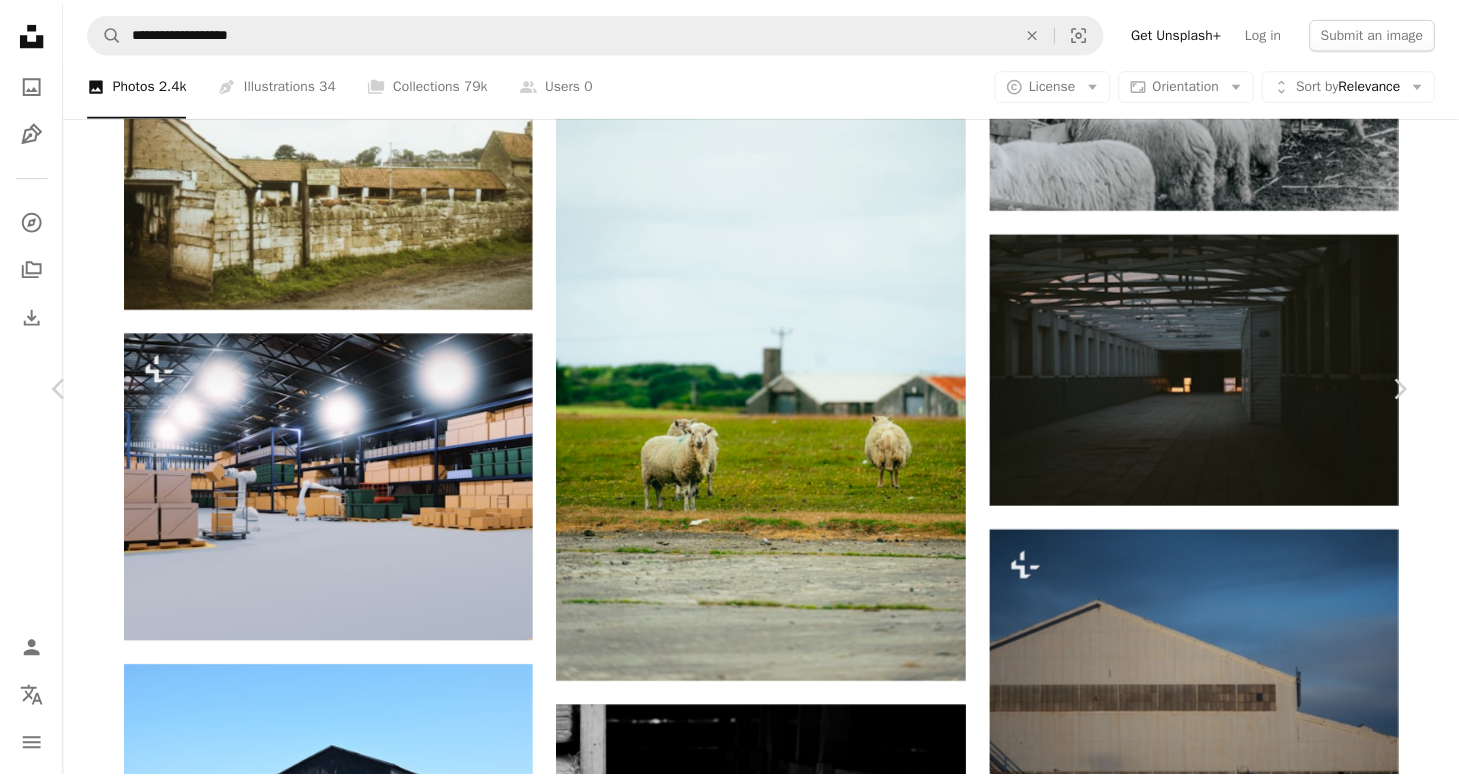 scroll, scrollTop: 200, scrollLeft: 0, axis: vertical 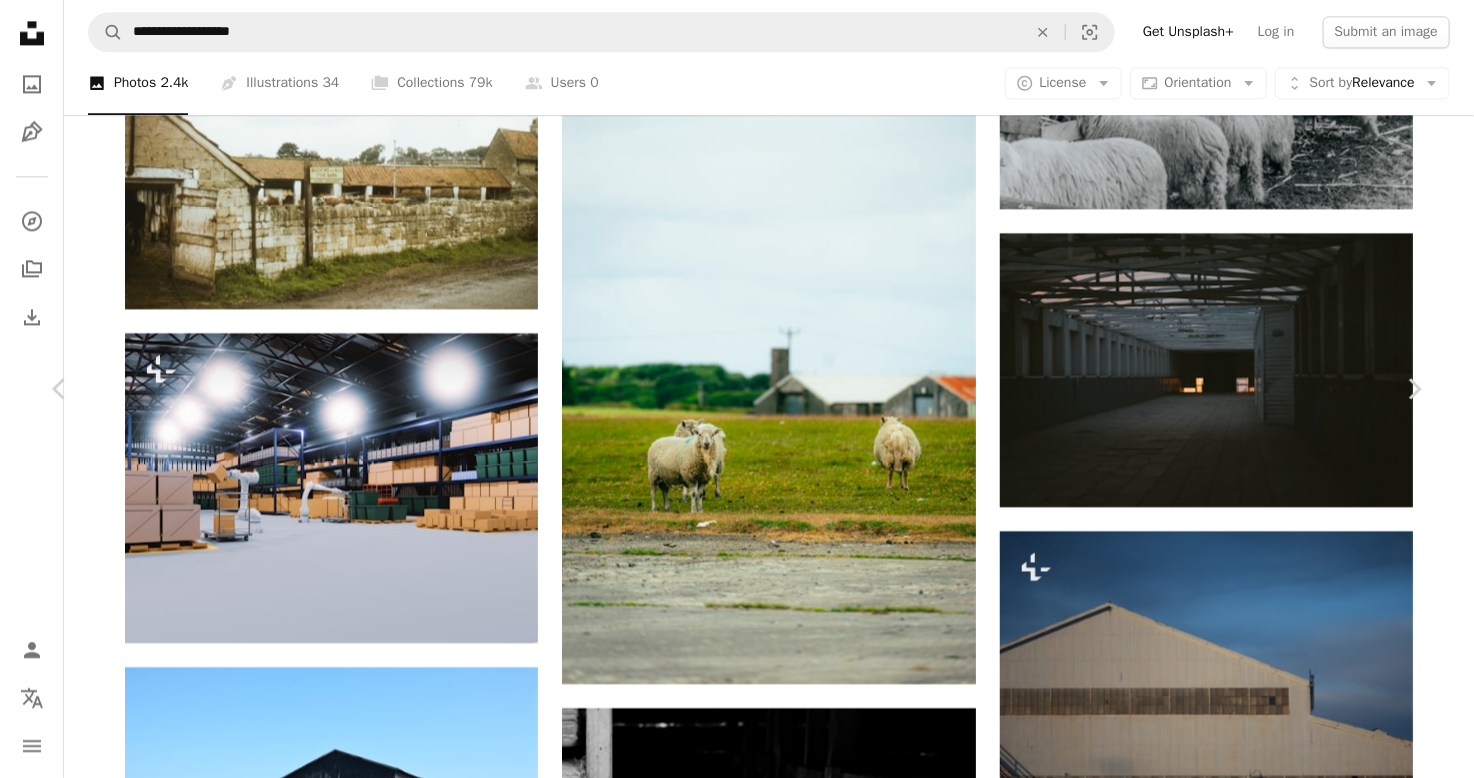 click on "An X shape Chevron left Chevron right [FIRST] [LAST] l221l A heart A plus sign Download free Chevron down Zoom in Views 40,063 Downloads 203 A forward-right arrow Share Info icon Info More Actions Sunrise tunnel atmosphere ambience building warehouse lighting path floor flooring indoors corridor walkway hangar Free pictures Browse premium related images on iStock | Save 20% with code UNSPLASH20 View more on iStock ↗ Related images A heart A plus sign [FIRST] [LAST] Arrow pointing down A heart A plus sign [FIRST] [LAST] Available for hire A checkmark inside of a circle Arrow pointing down Plus sign for Unsplash+ A heart A plus sign [FIRST] [LAST] For Unsplash+ A lock Download A heart A plus sign [FIRST] [LAST] Arrow pointing down Plus sign for Unsplash+ A heart A plus sign Getty Images For Unsplash+ A lock Download A heart A plus sign [FIRST] [LAST] Available for hire Arrow pointing down Cj" at bounding box center [737, 4886] 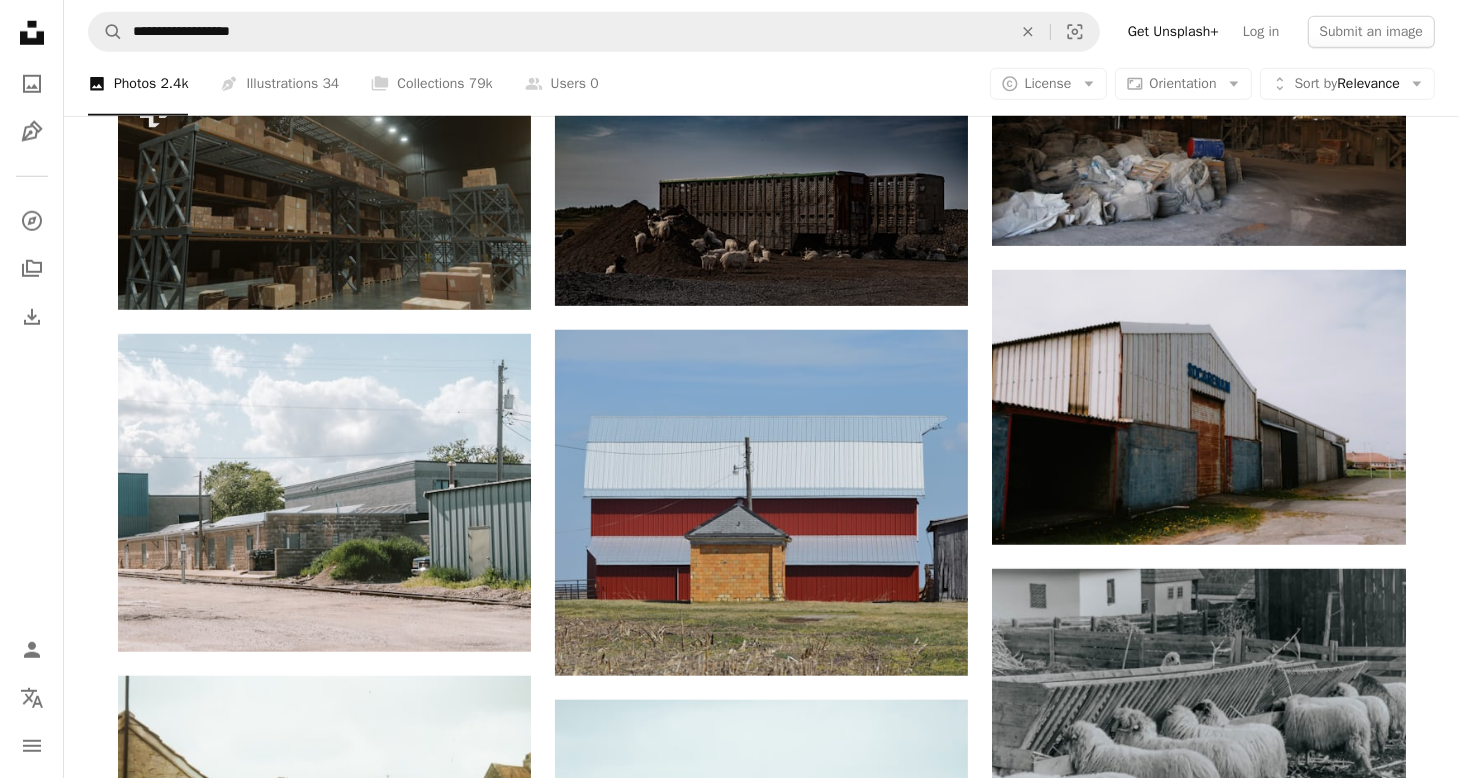 scroll, scrollTop: 1300, scrollLeft: 0, axis: vertical 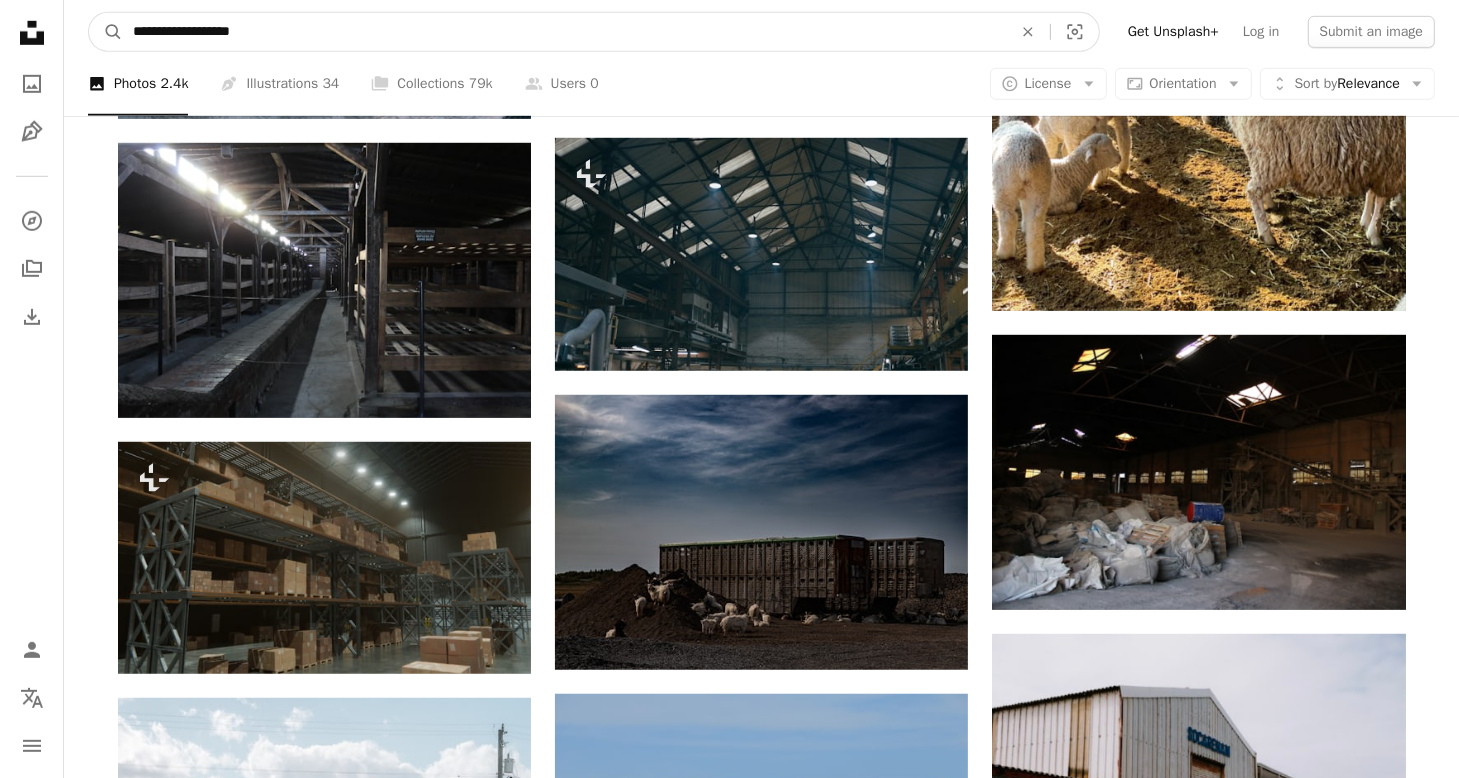 drag, startPoint x: 292, startPoint y: 36, endPoint x: 206, endPoint y: 23, distance: 86.977005 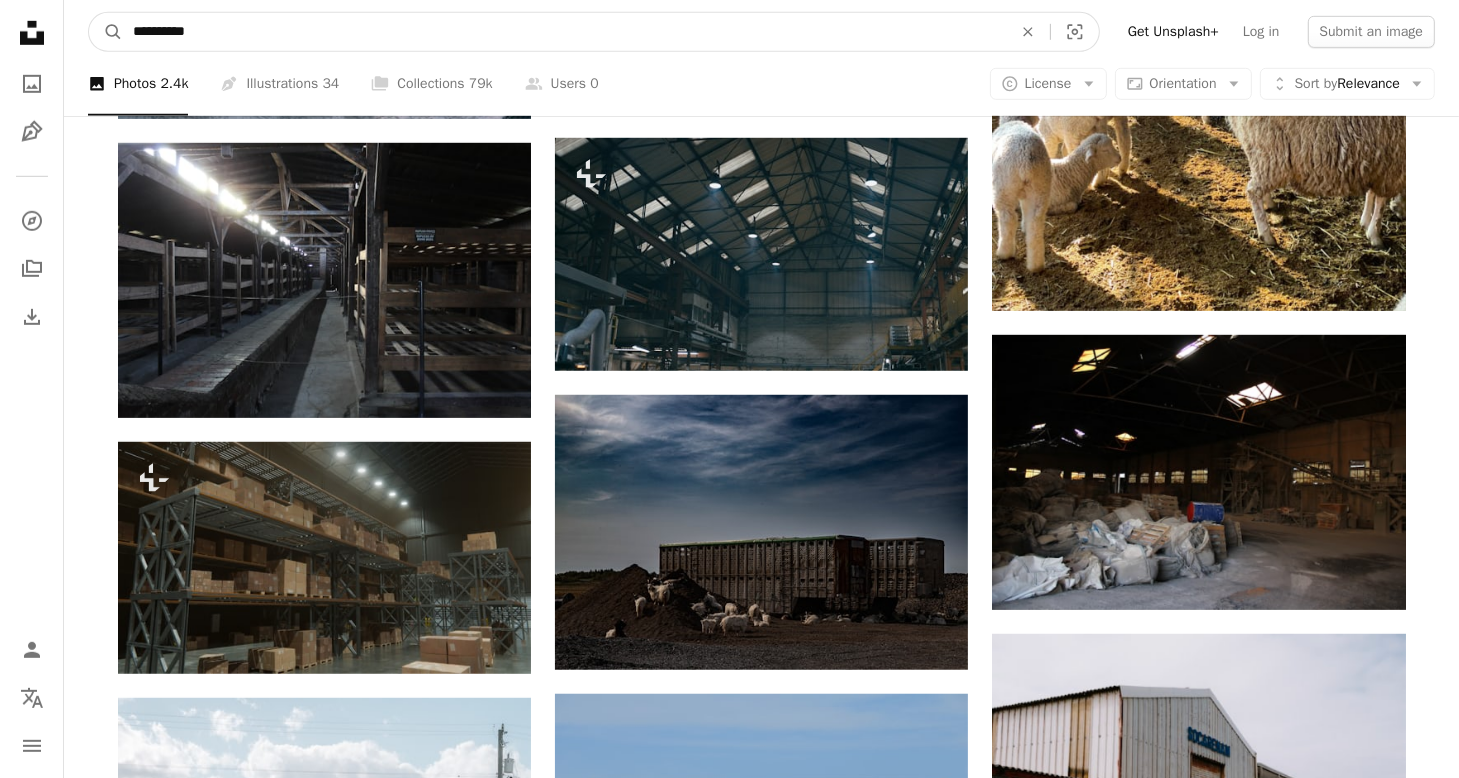 click on "A magnifying glass" at bounding box center (106, 32) 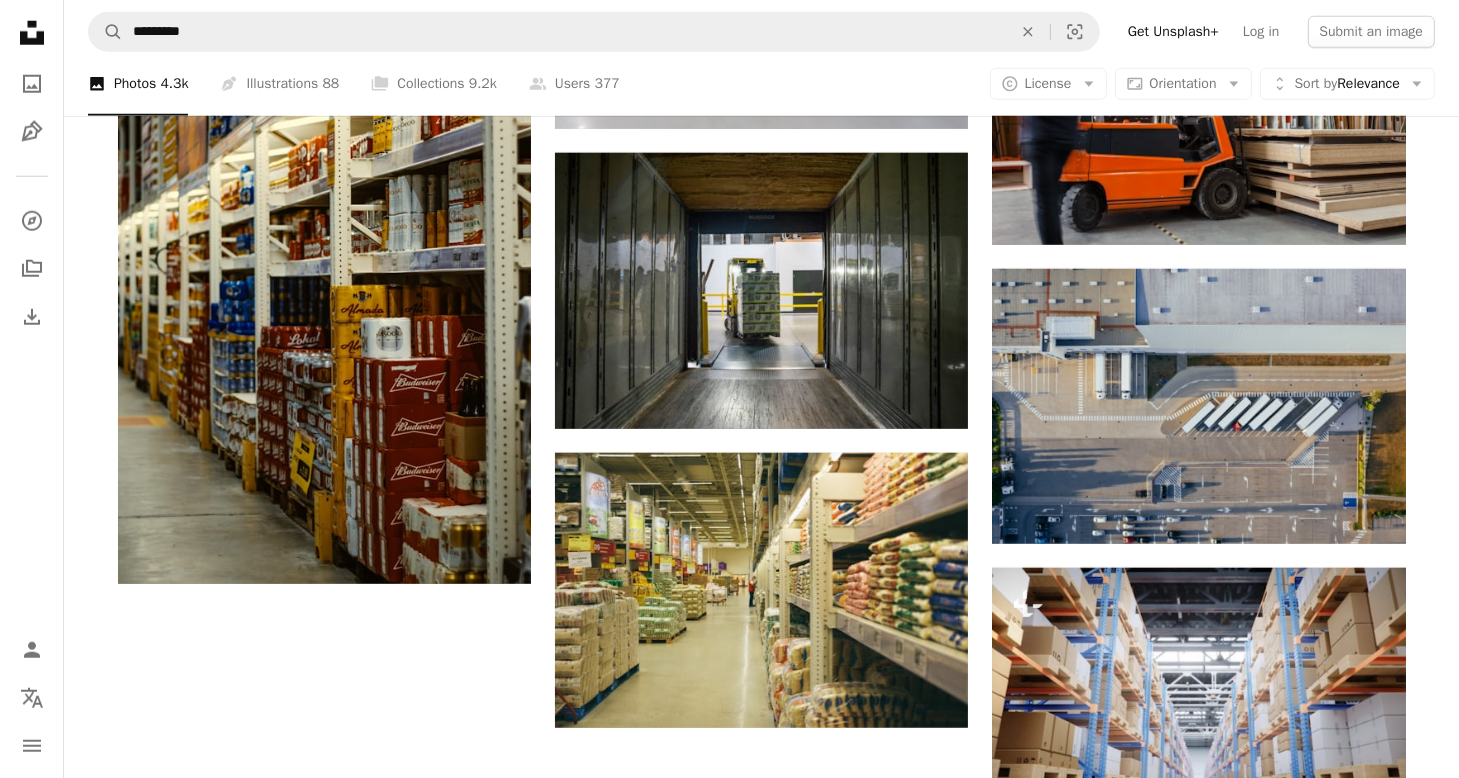 scroll, scrollTop: 2200, scrollLeft: 0, axis: vertical 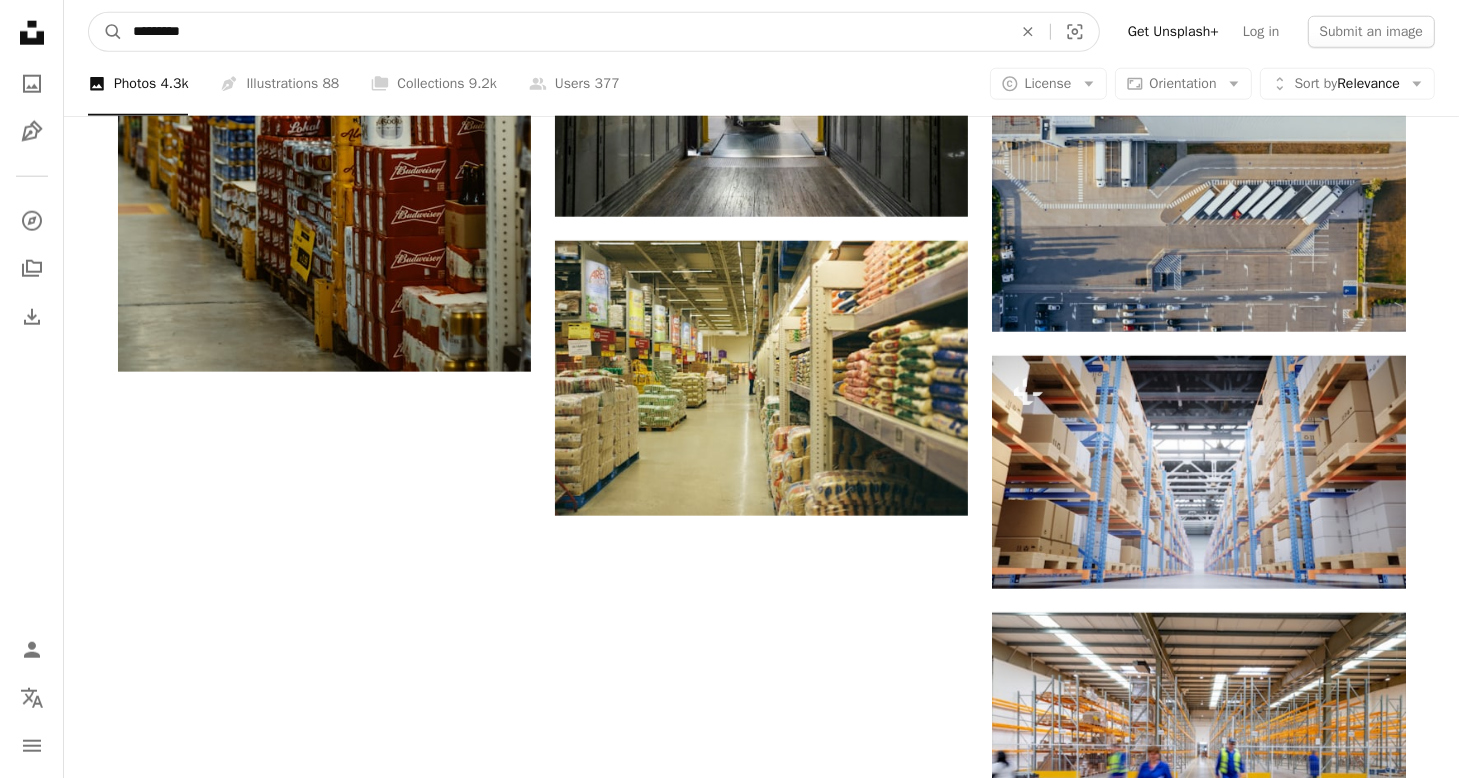 click on "*********" at bounding box center [564, 32] 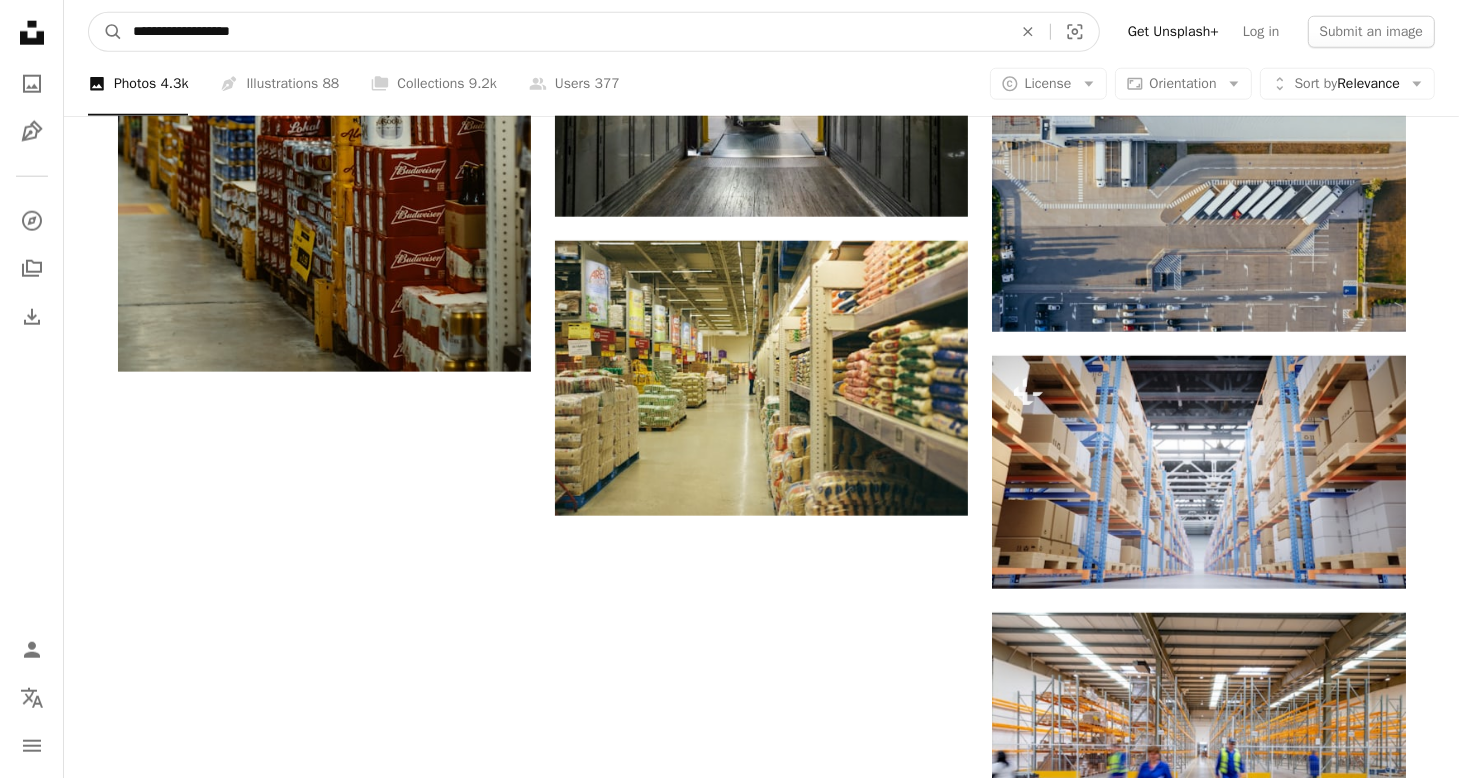 type on "**********" 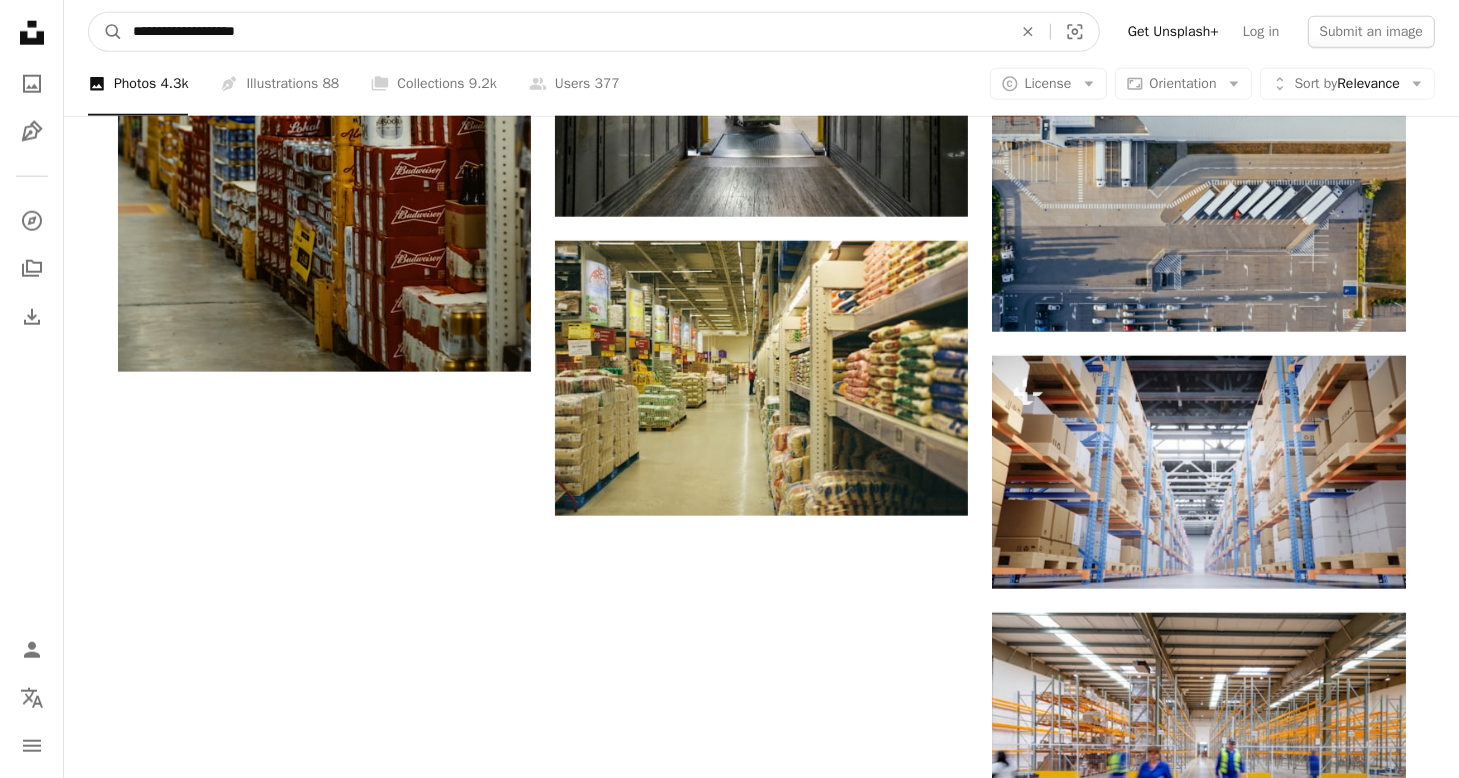 click on "A magnifying glass" at bounding box center [106, 32] 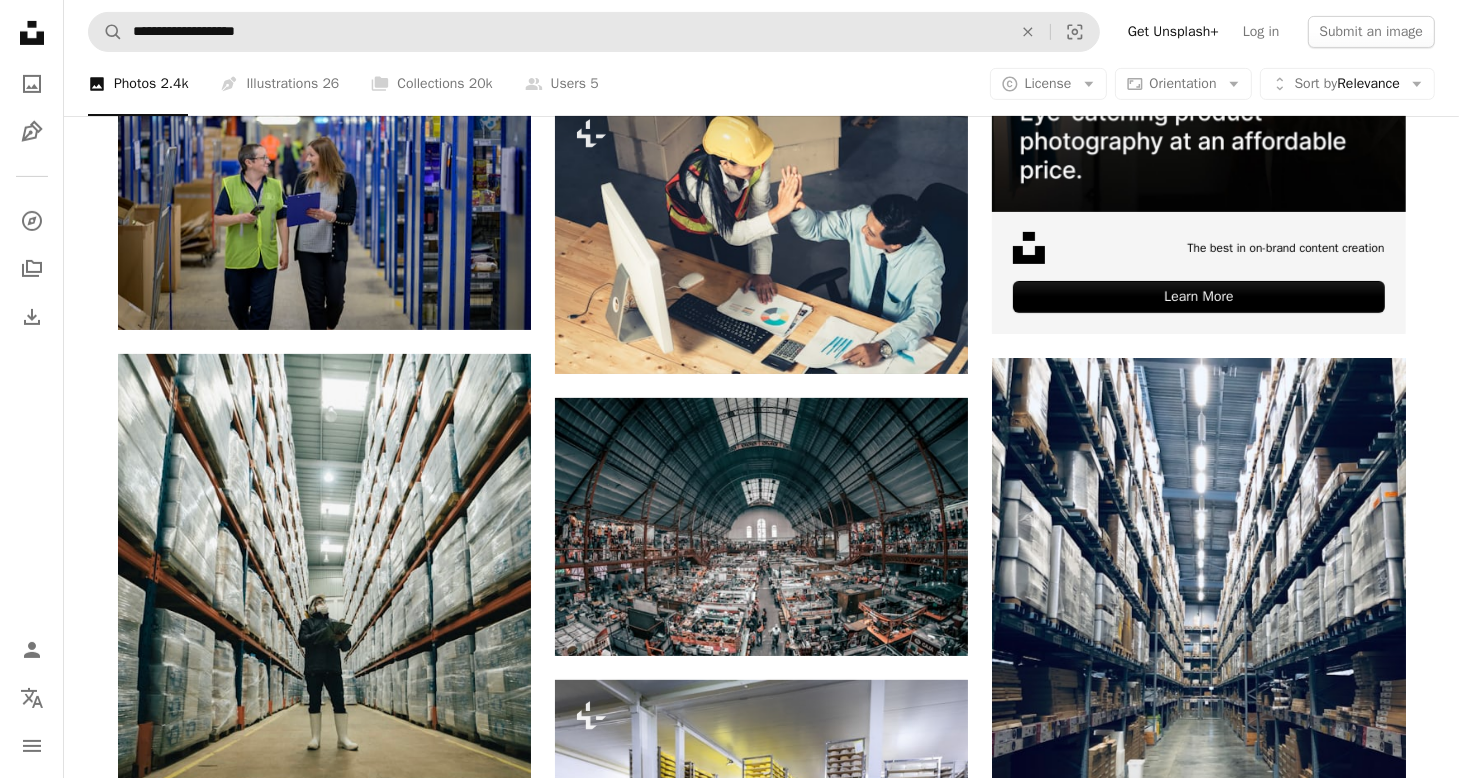 scroll, scrollTop: 700, scrollLeft: 0, axis: vertical 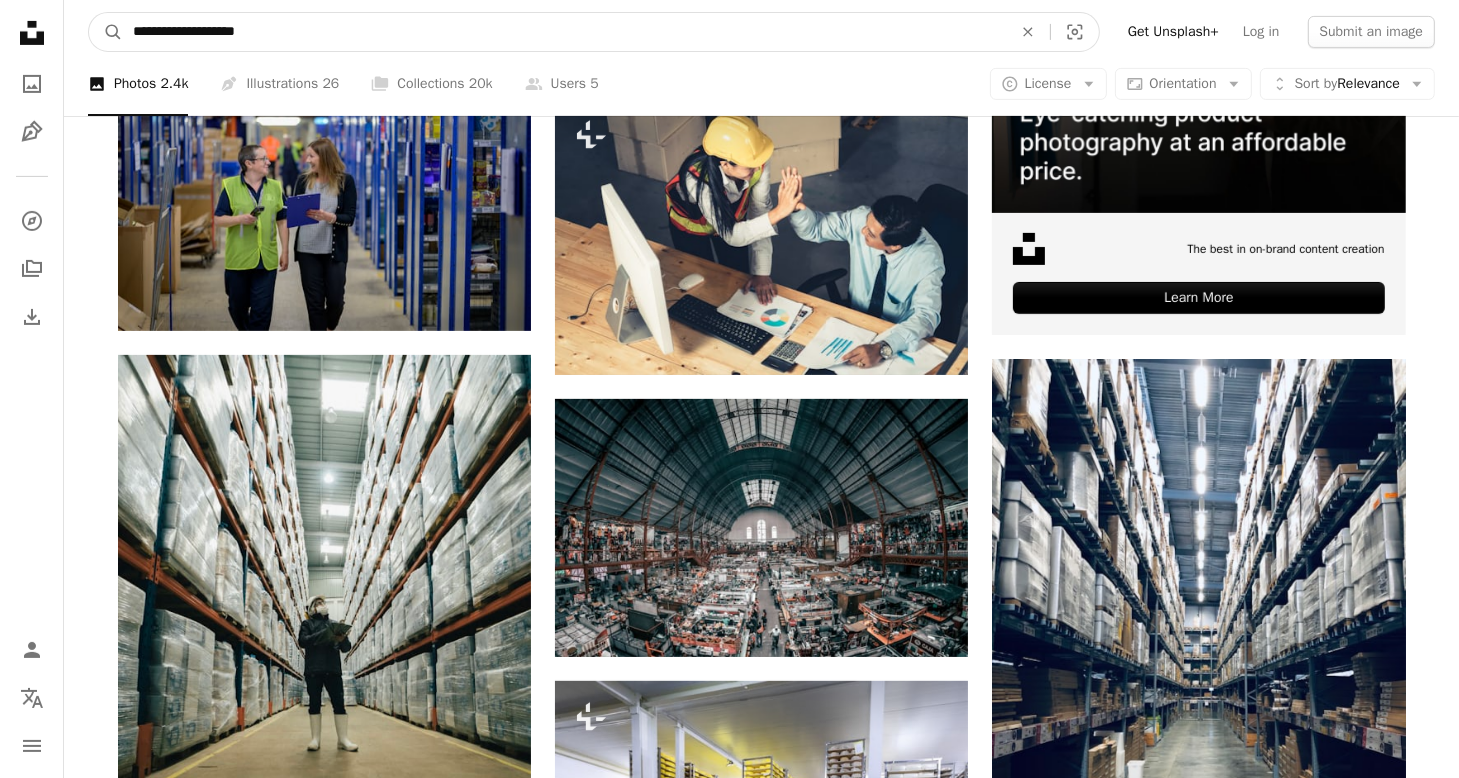 click on "**********" at bounding box center (564, 32) 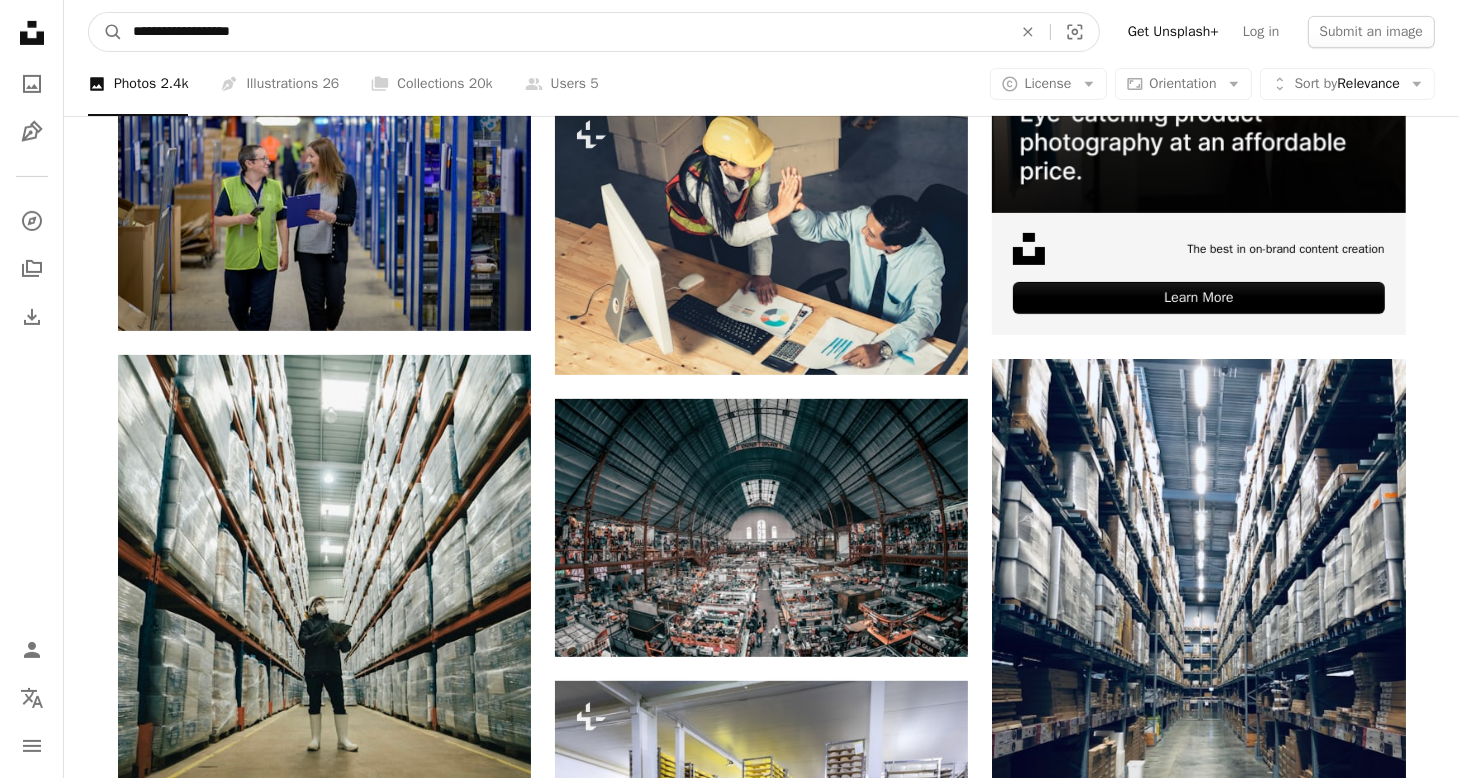 type on "**********" 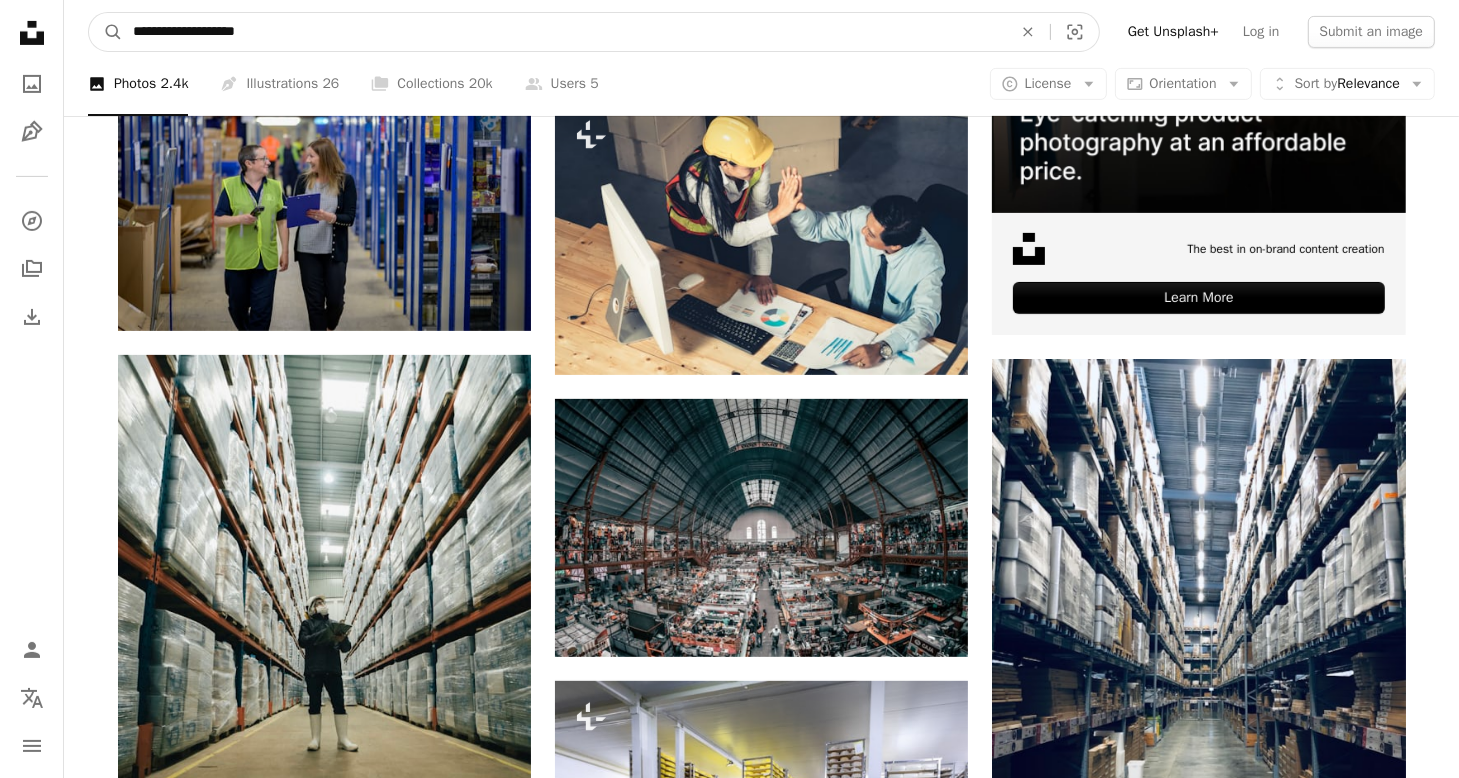 click on "A magnifying glass" at bounding box center (106, 32) 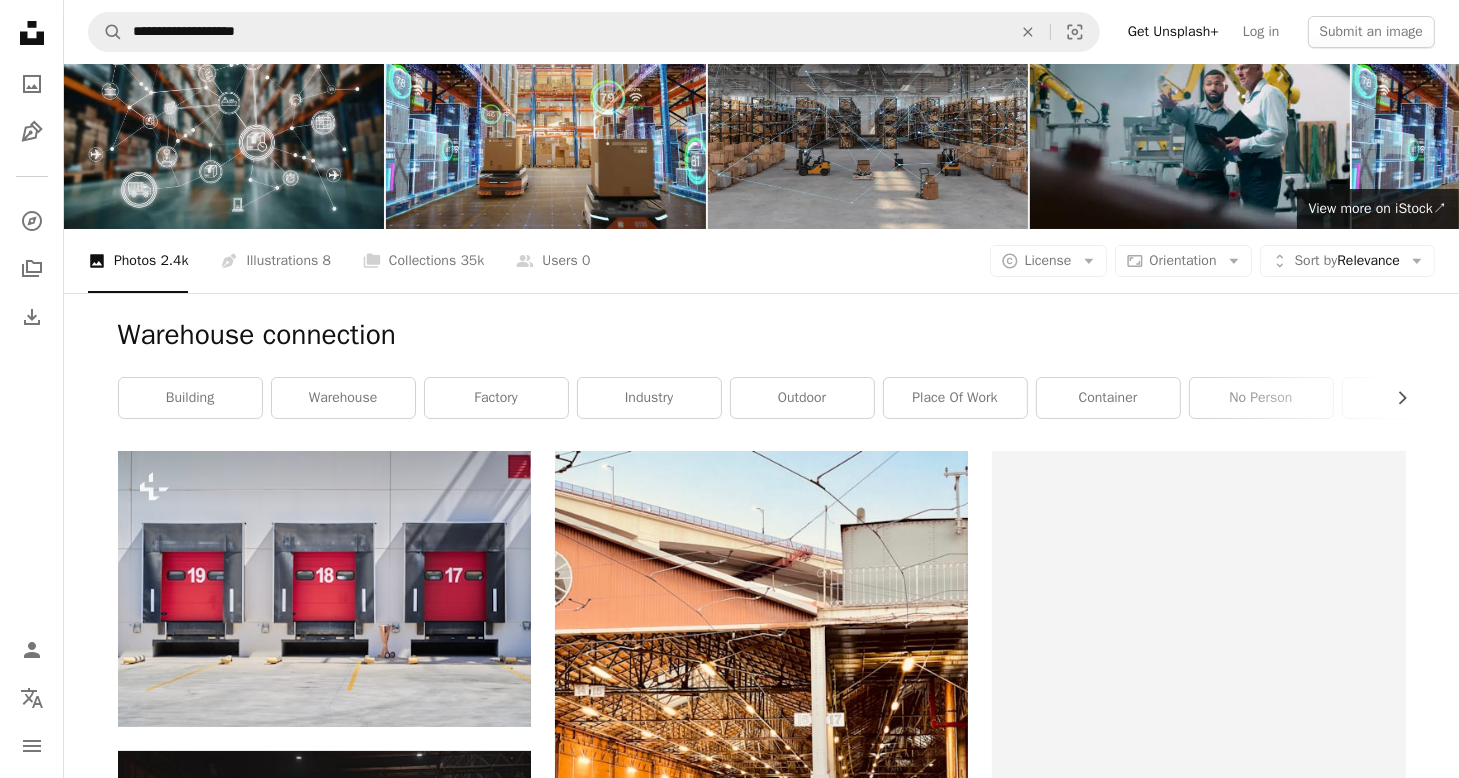scroll, scrollTop: 0, scrollLeft: 0, axis: both 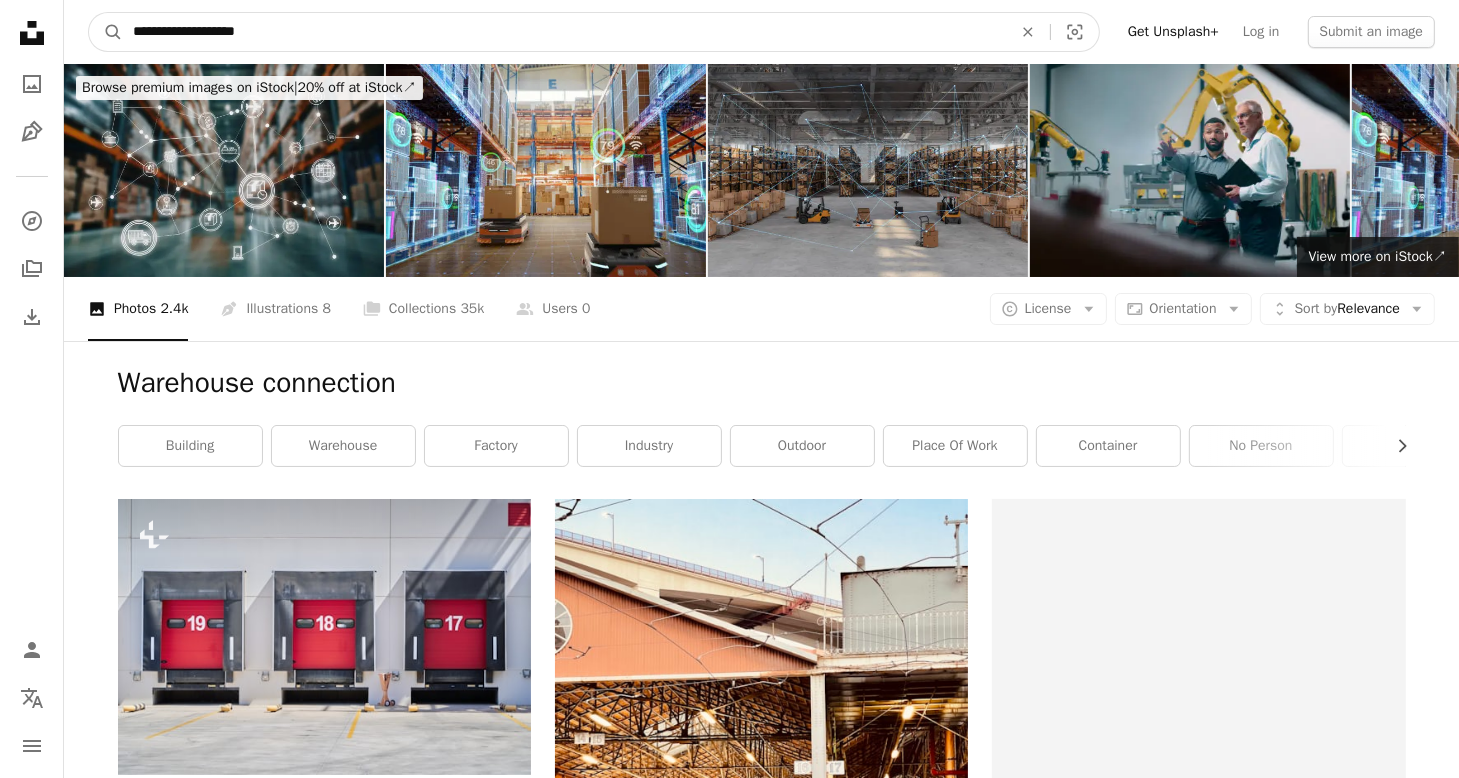 drag, startPoint x: 250, startPoint y: 33, endPoint x: 83, endPoint y: 33, distance: 167 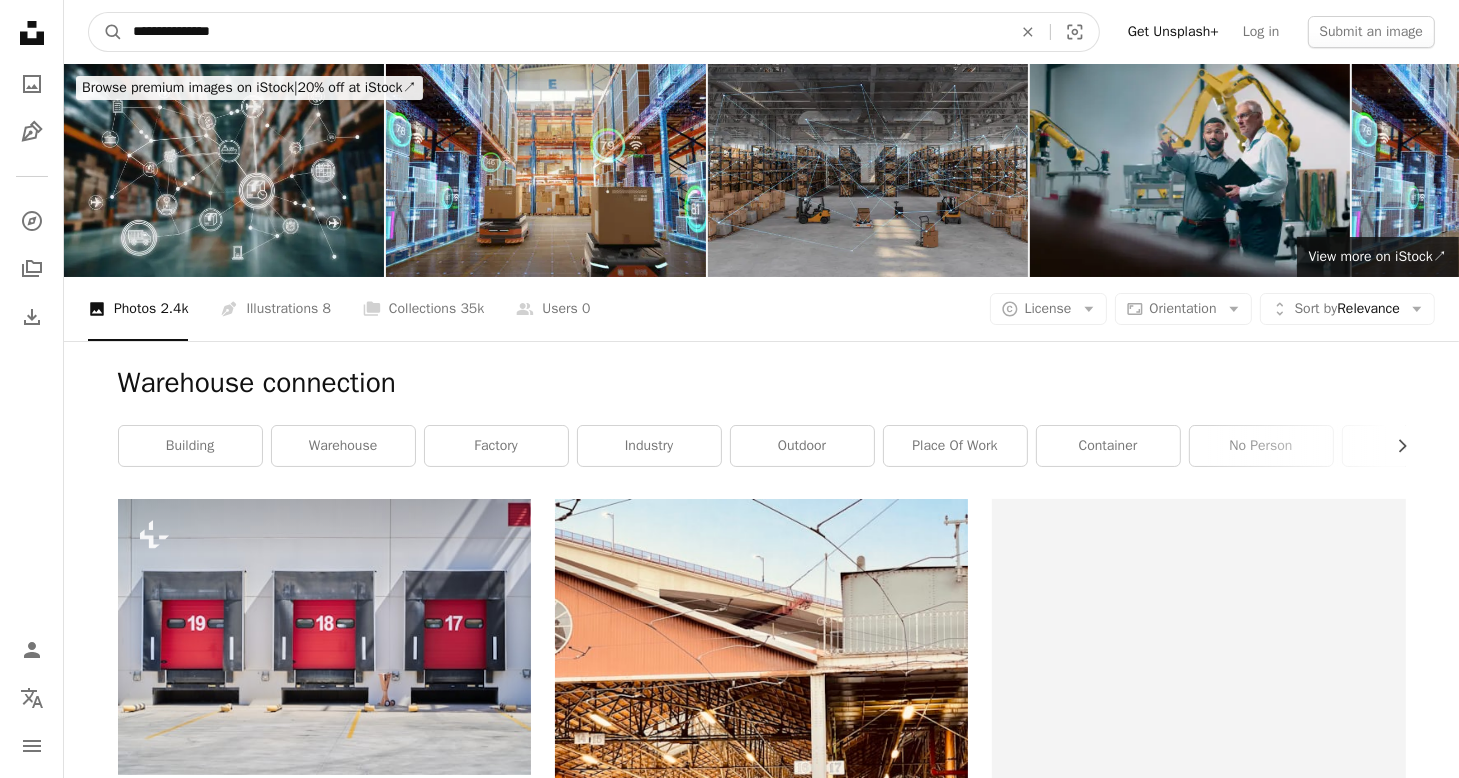 type on "**********" 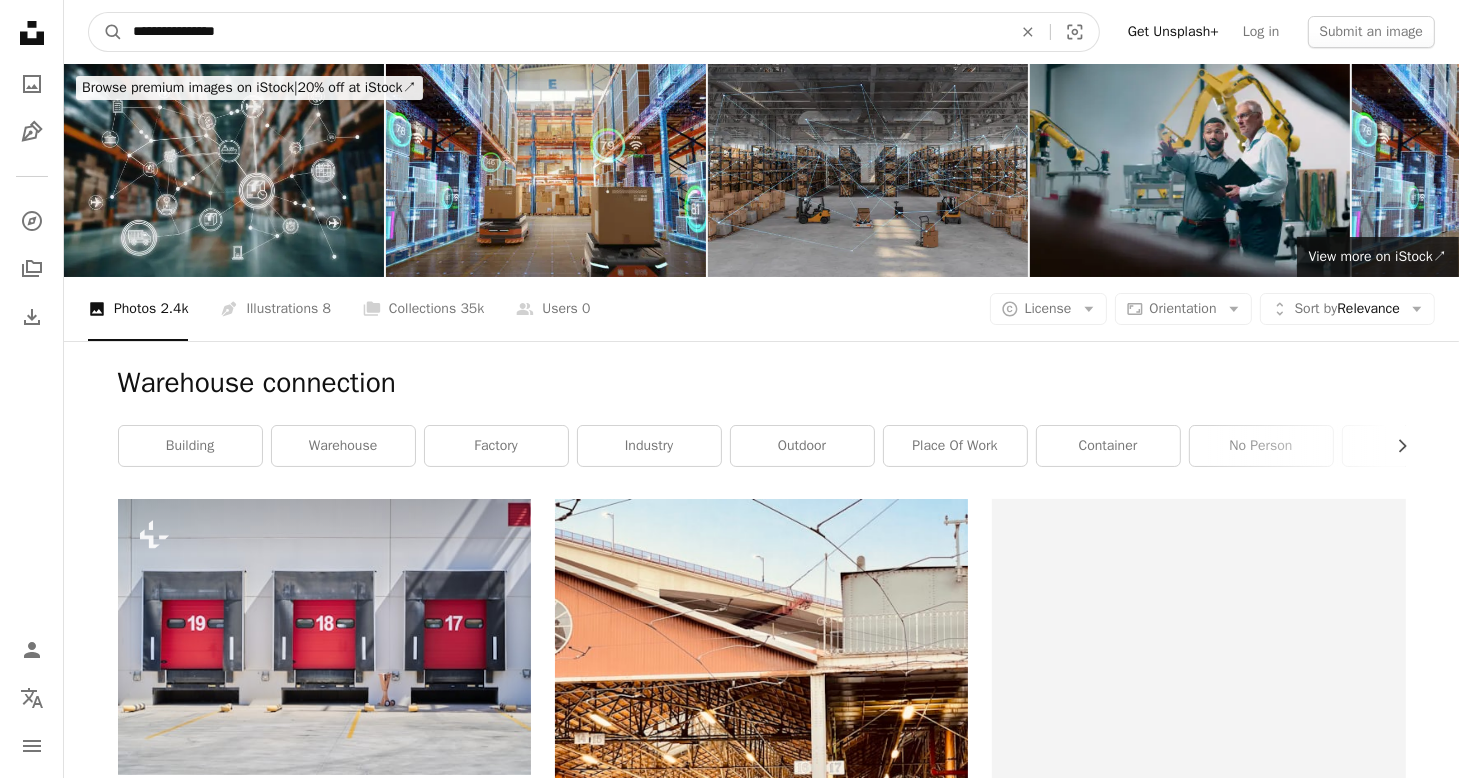 click on "A magnifying glass" at bounding box center (106, 32) 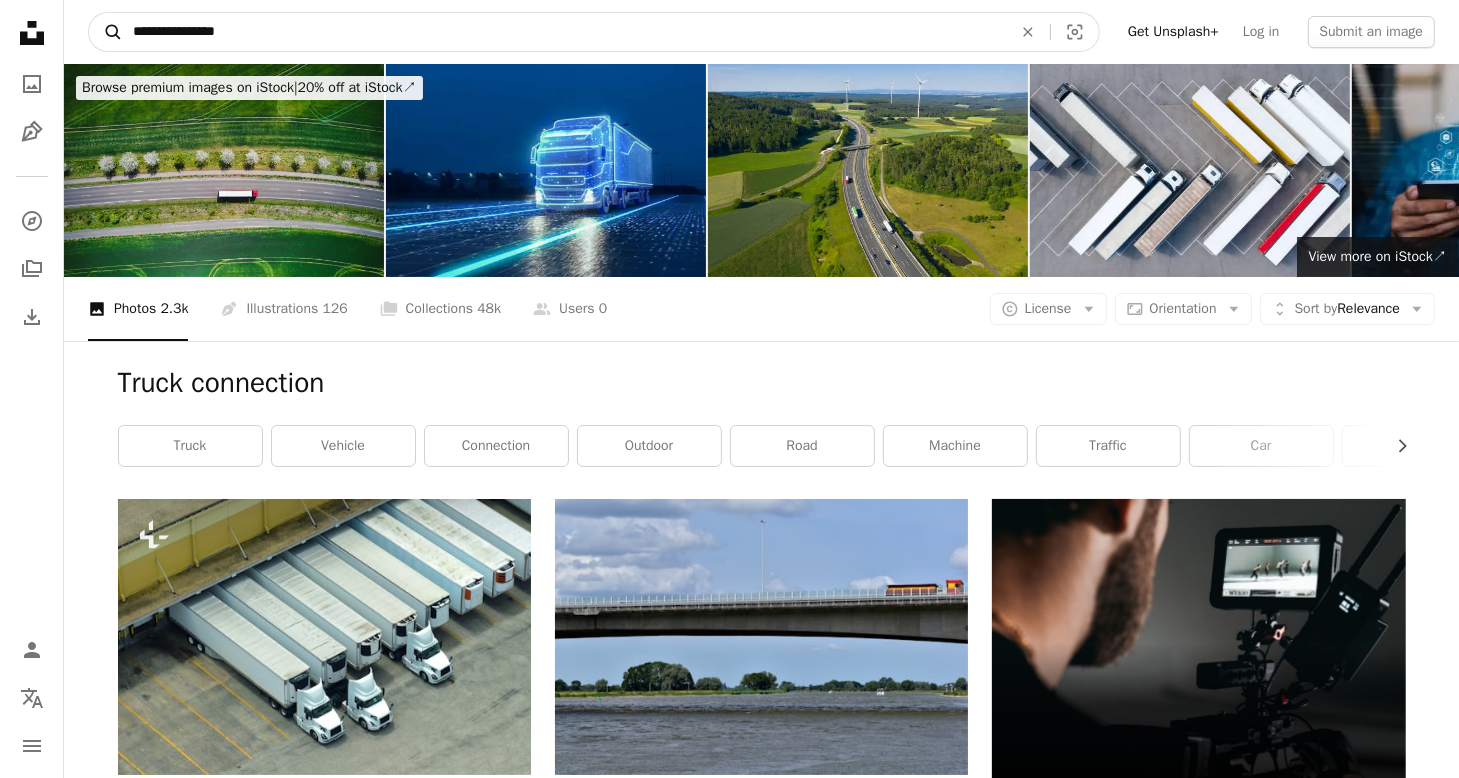 drag, startPoint x: 168, startPoint y: 30, endPoint x: 100, endPoint y: 26, distance: 68.117546 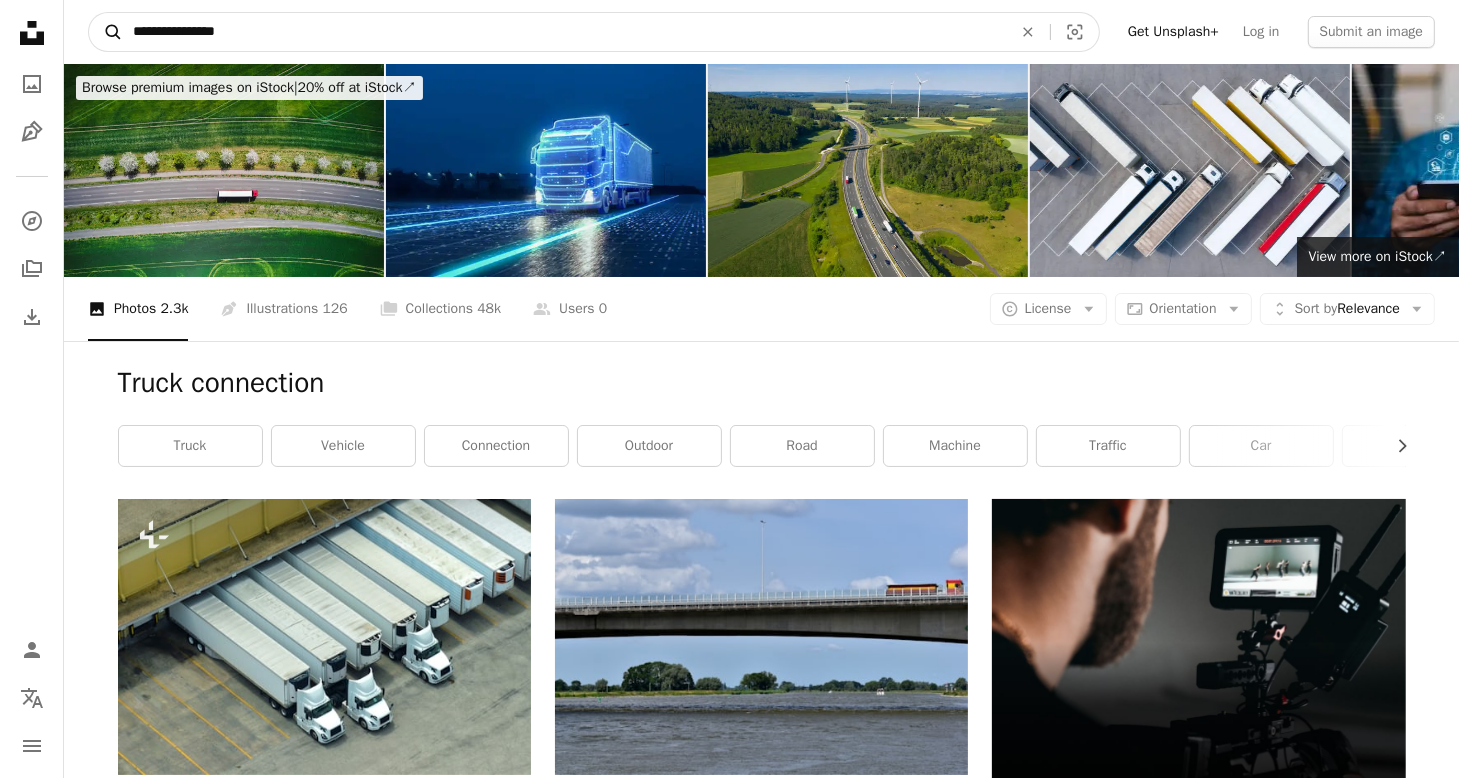 type on "**********" 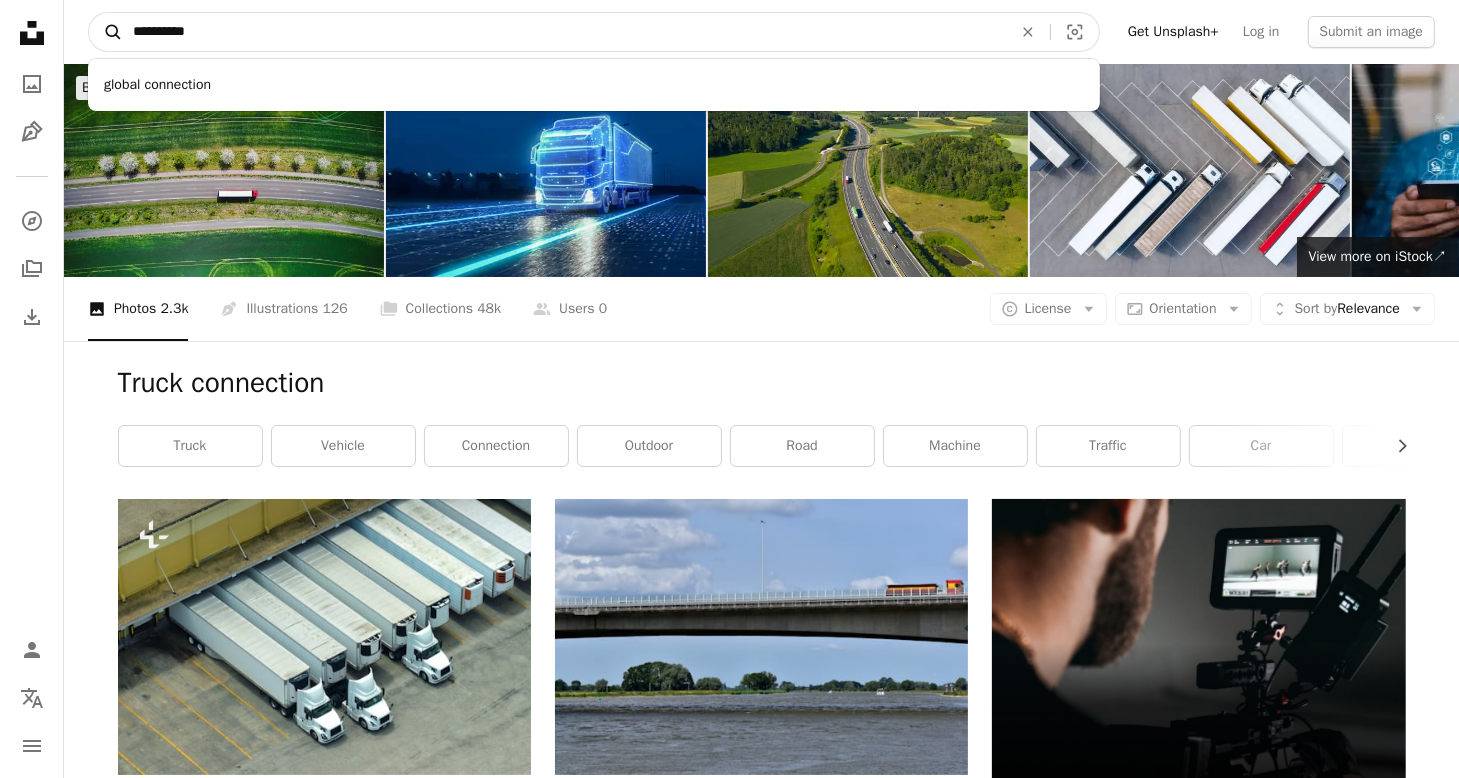 click on "A magnifying glass" at bounding box center [106, 32] 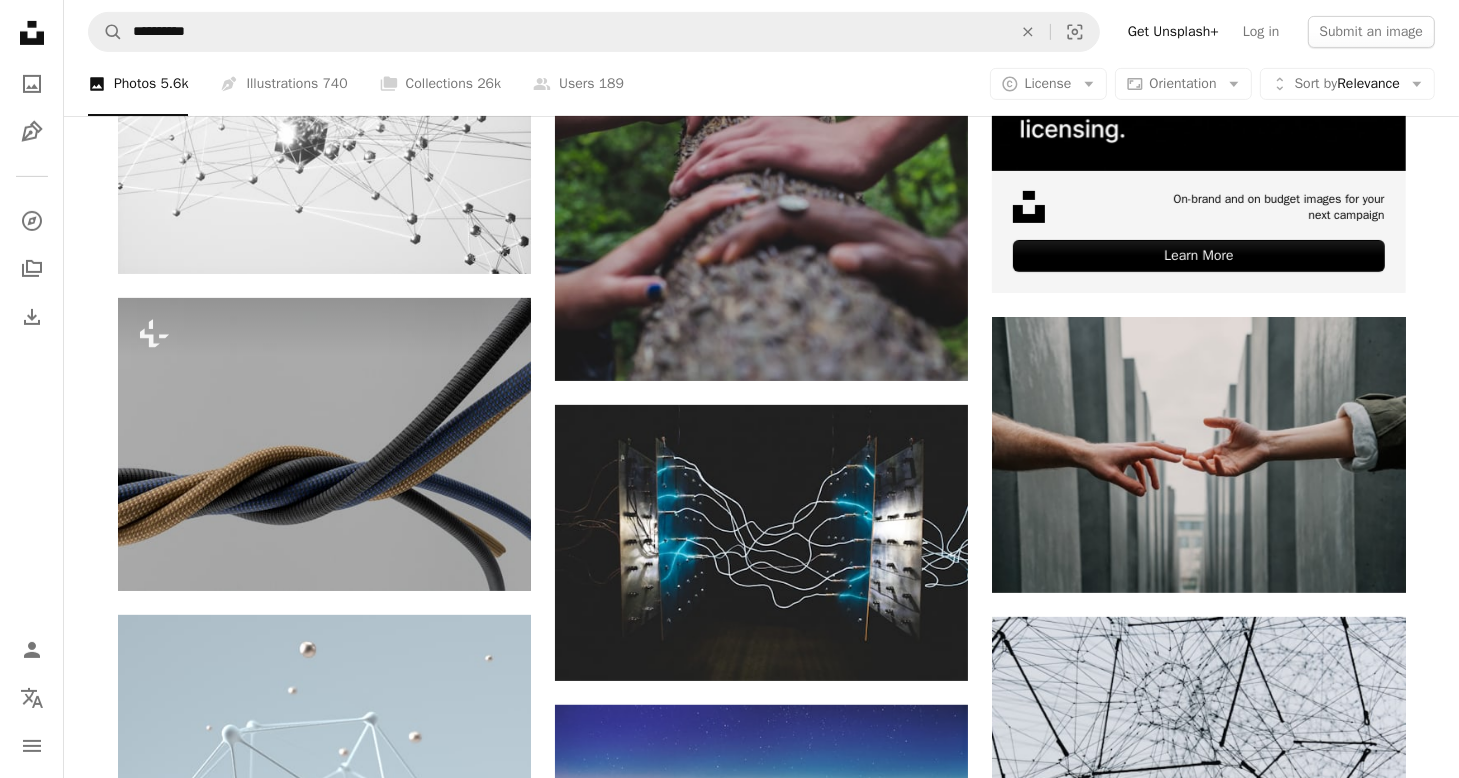 scroll, scrollTop: 900, scrollLeft: 0, axis: vertical 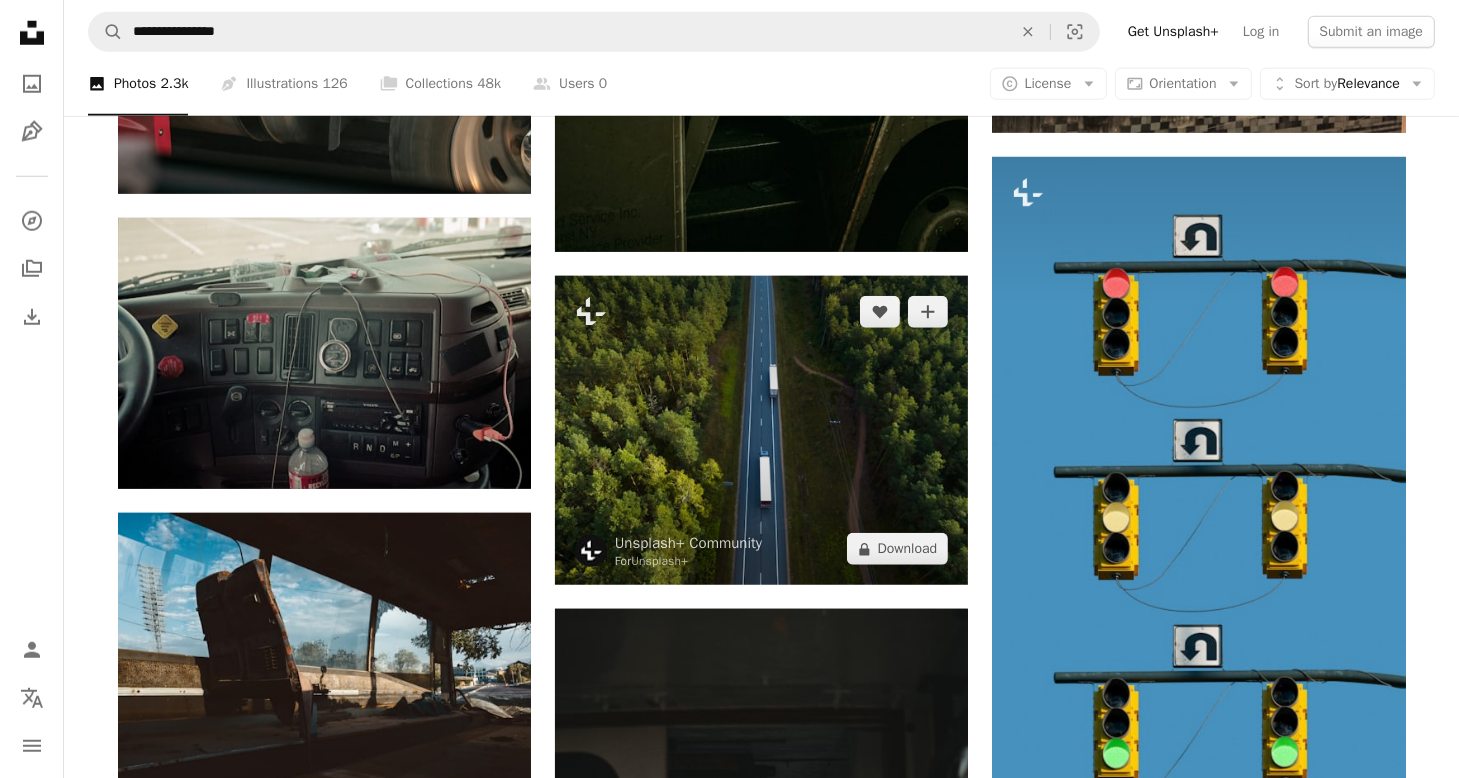 click at bounding box center [761, 430] 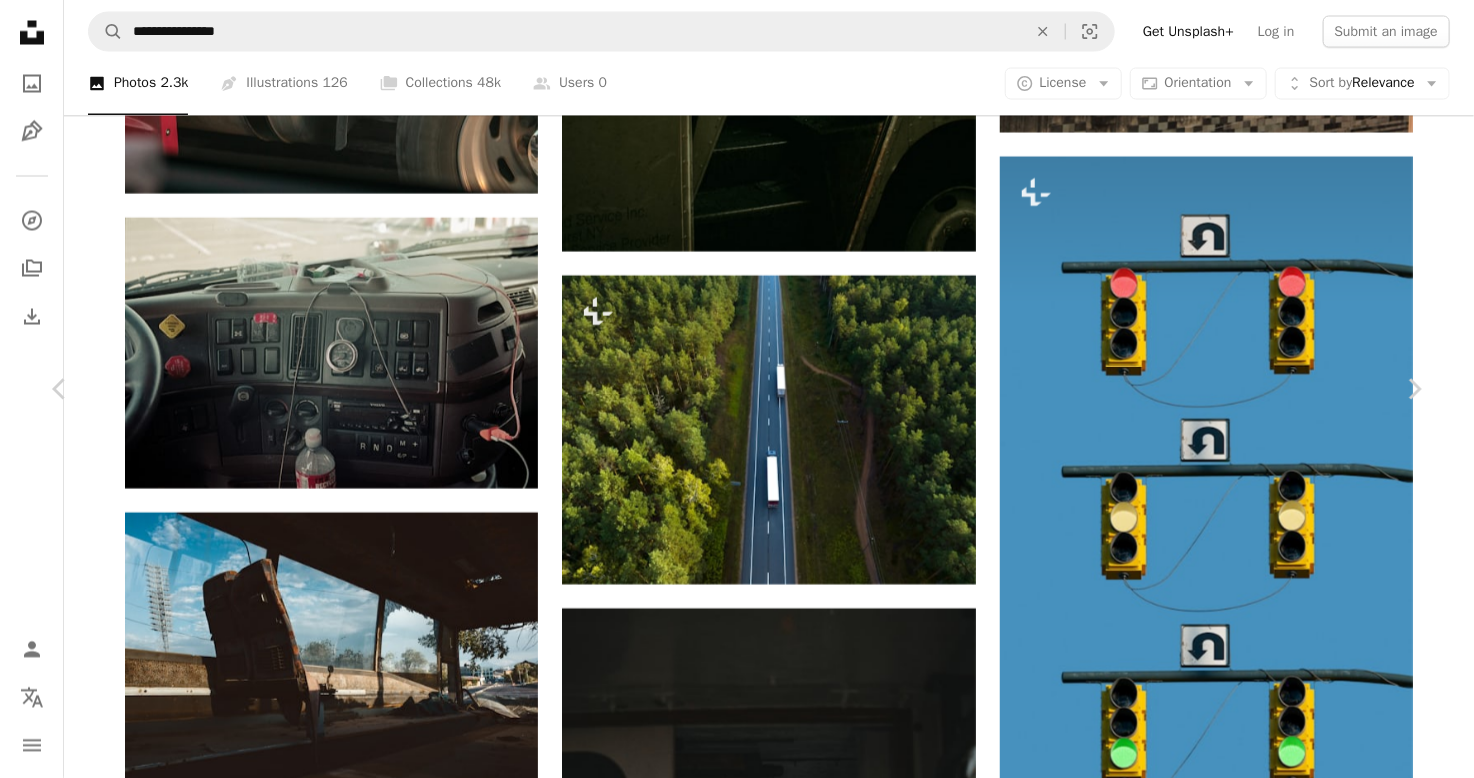 click on "[FIRST] [LAST]" at bounding box center (737, 3786) 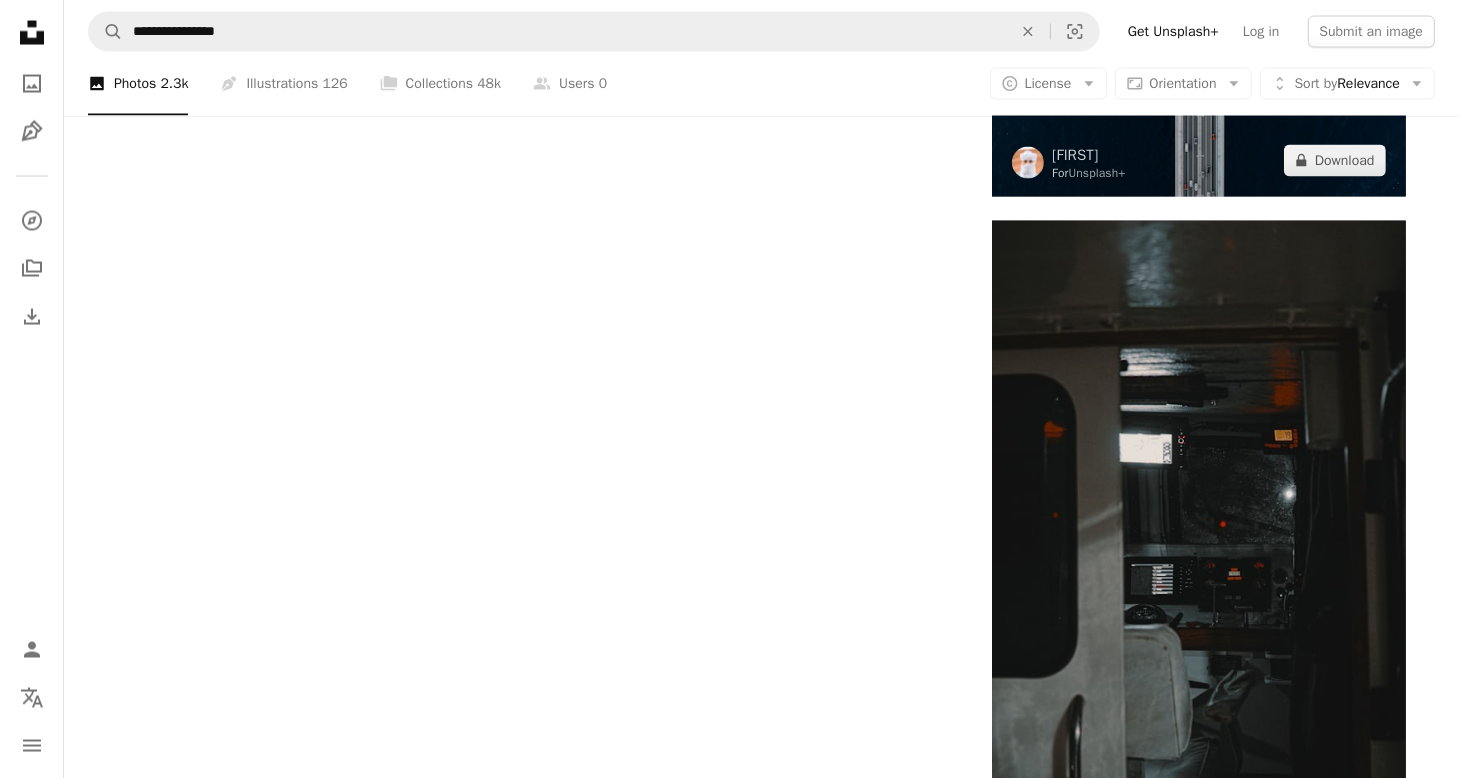 scroll, scrollTop: 3600, scrollLeft: 0, axis: vertical 